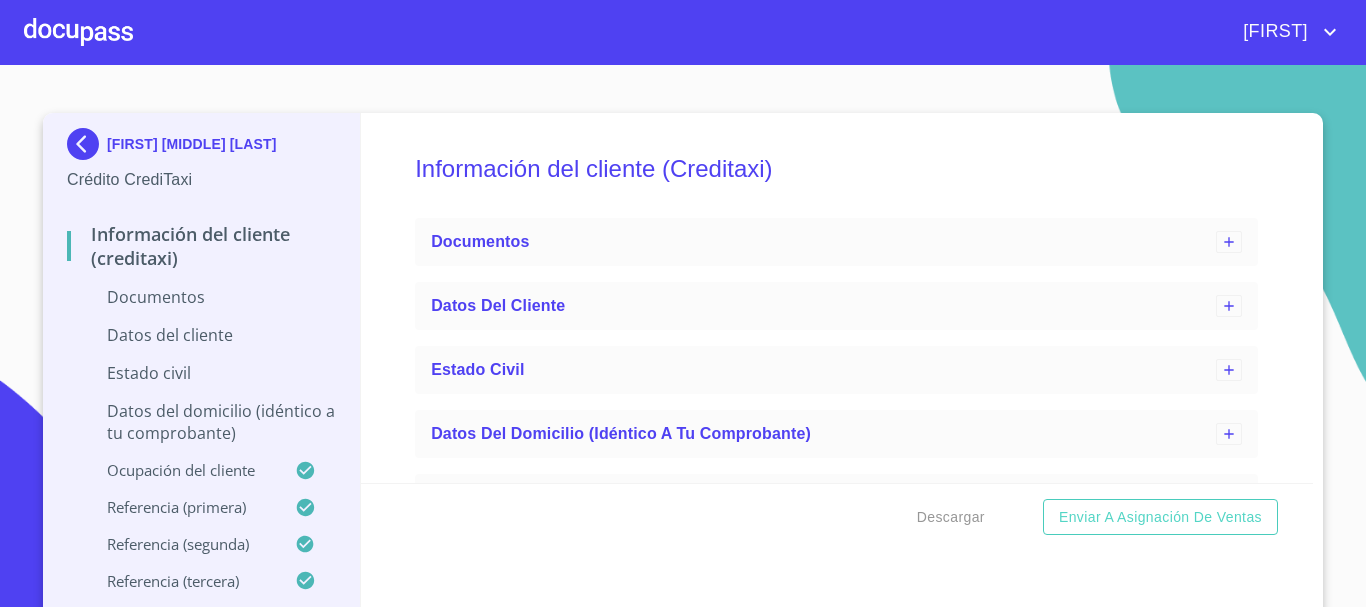 scroll, scrollTop: 0, scrollLeft: 0, axis: both 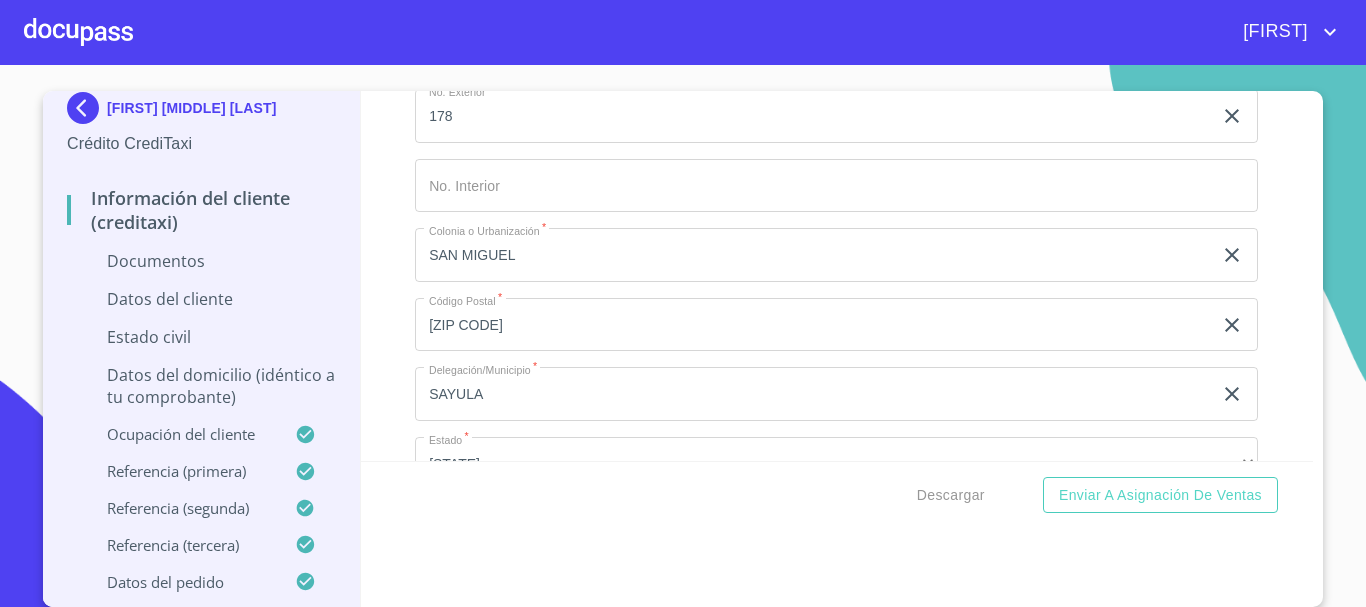 click on "Documentos" at bounding box center (201, 261) 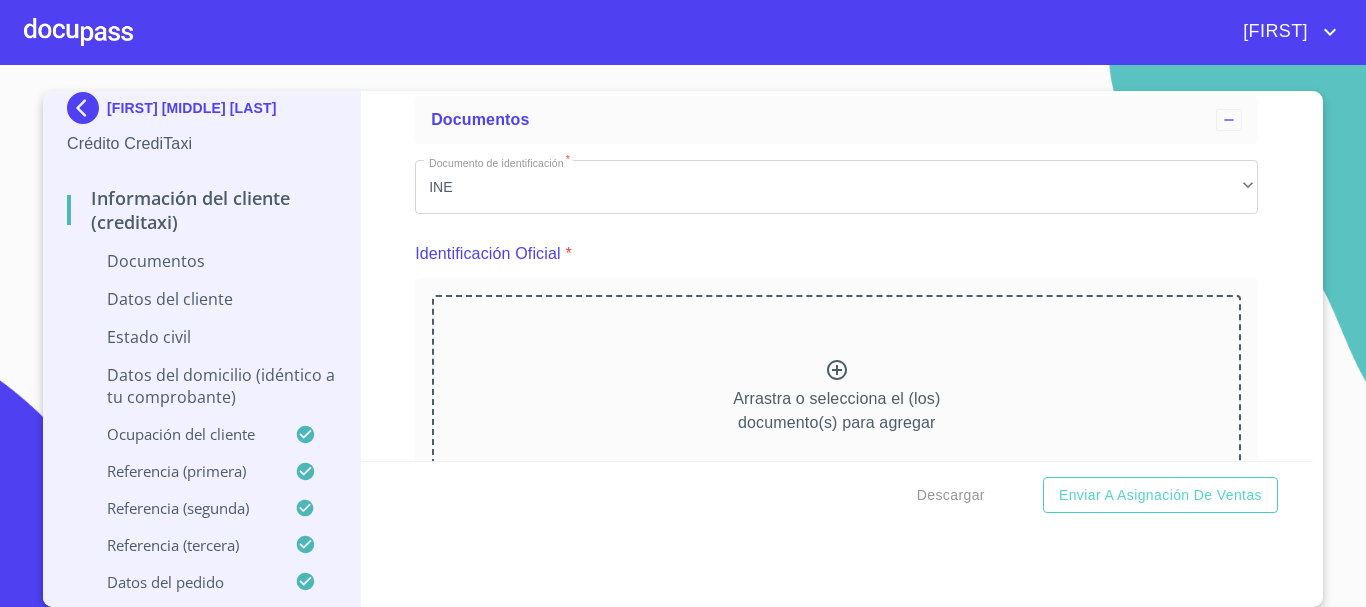 scroll, scrollTop: 200, scrollLeft: 0, axis: vertical 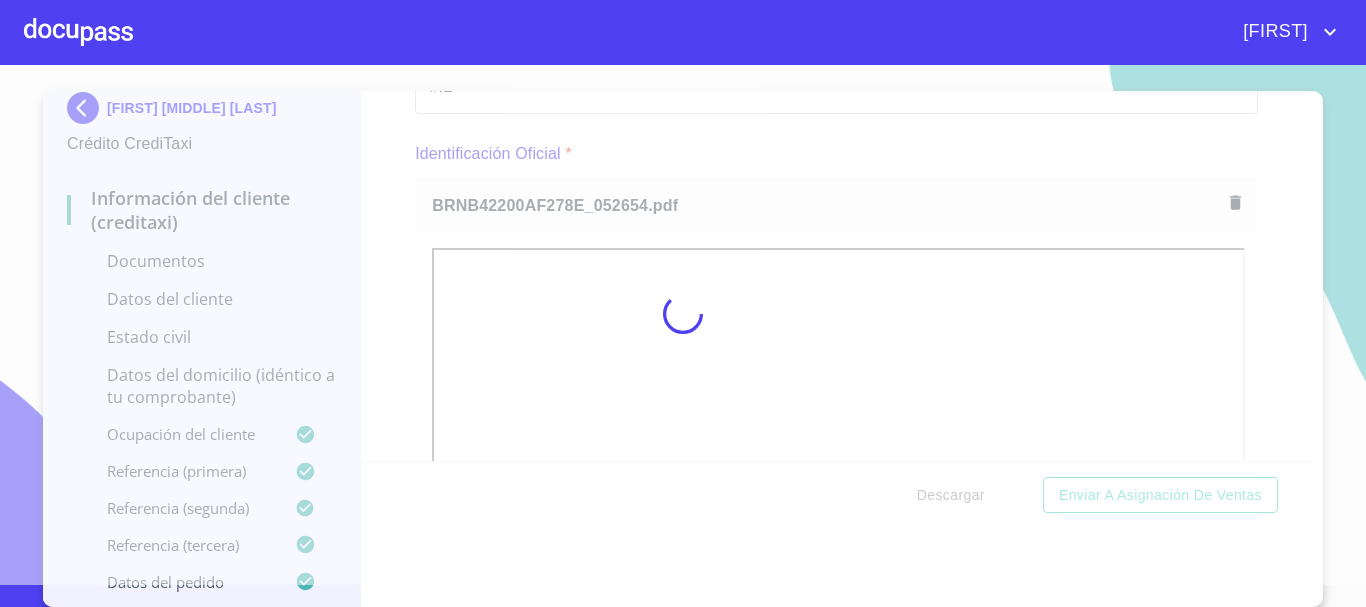 click at bounding box center [683, 314] 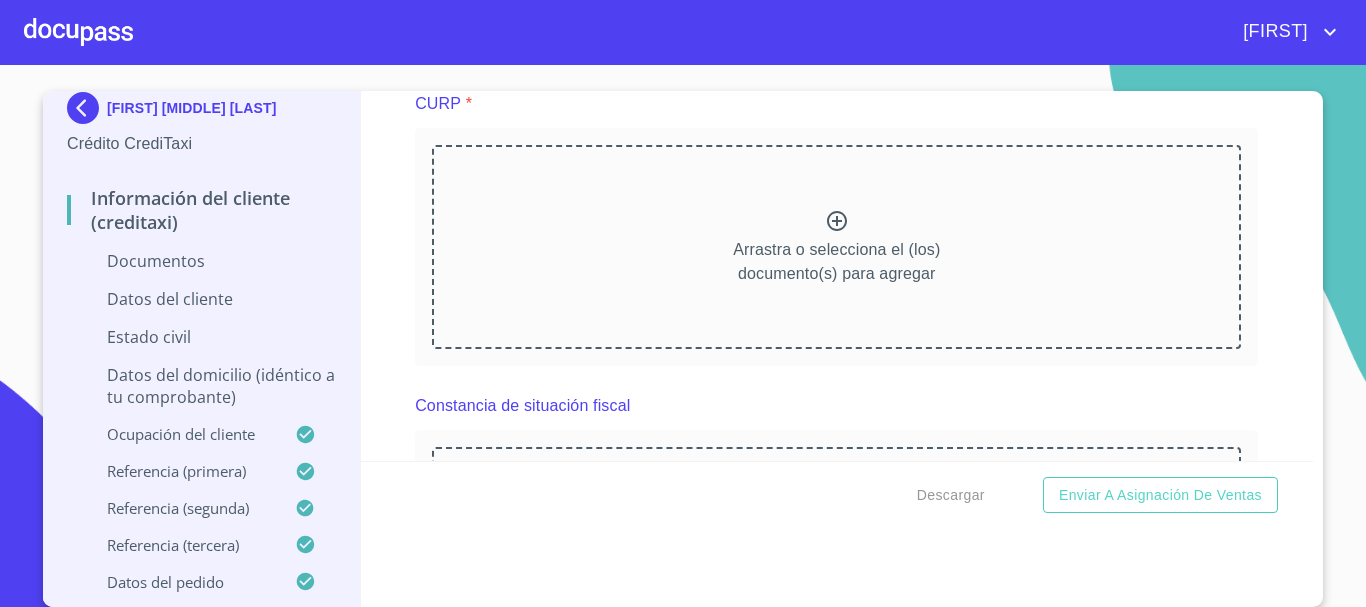 scroll, scrollTop: 2634, scrollLeft: 0, axis: vertical 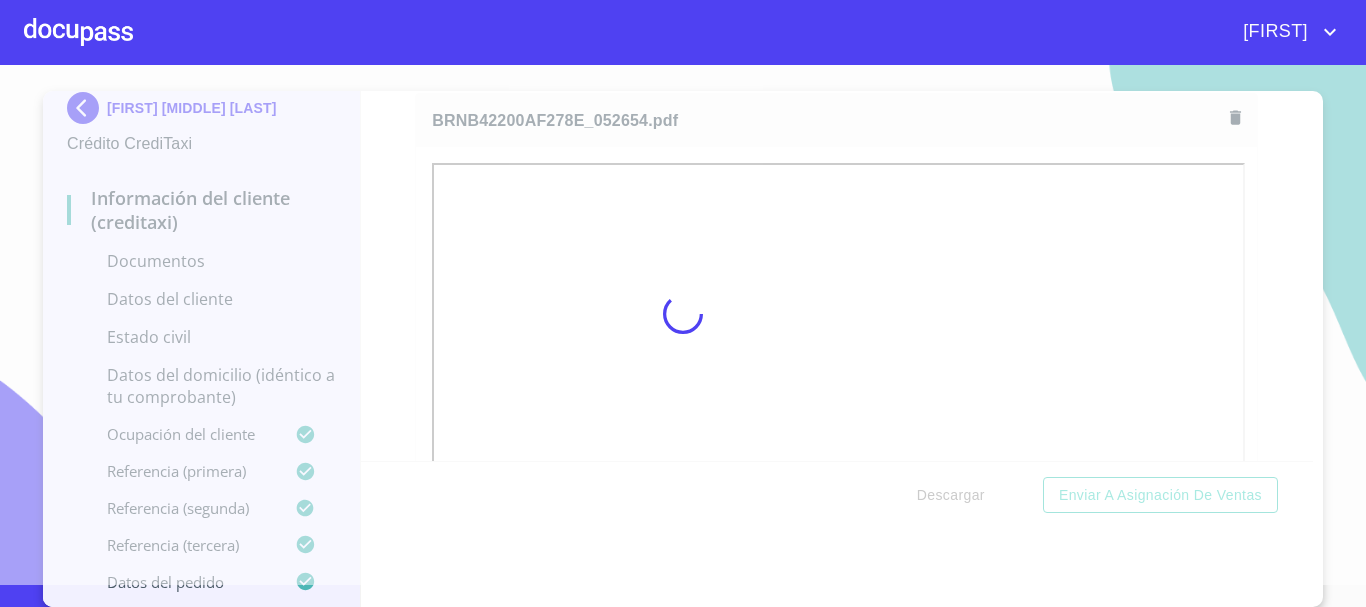 click at bounding box center (683, 314) 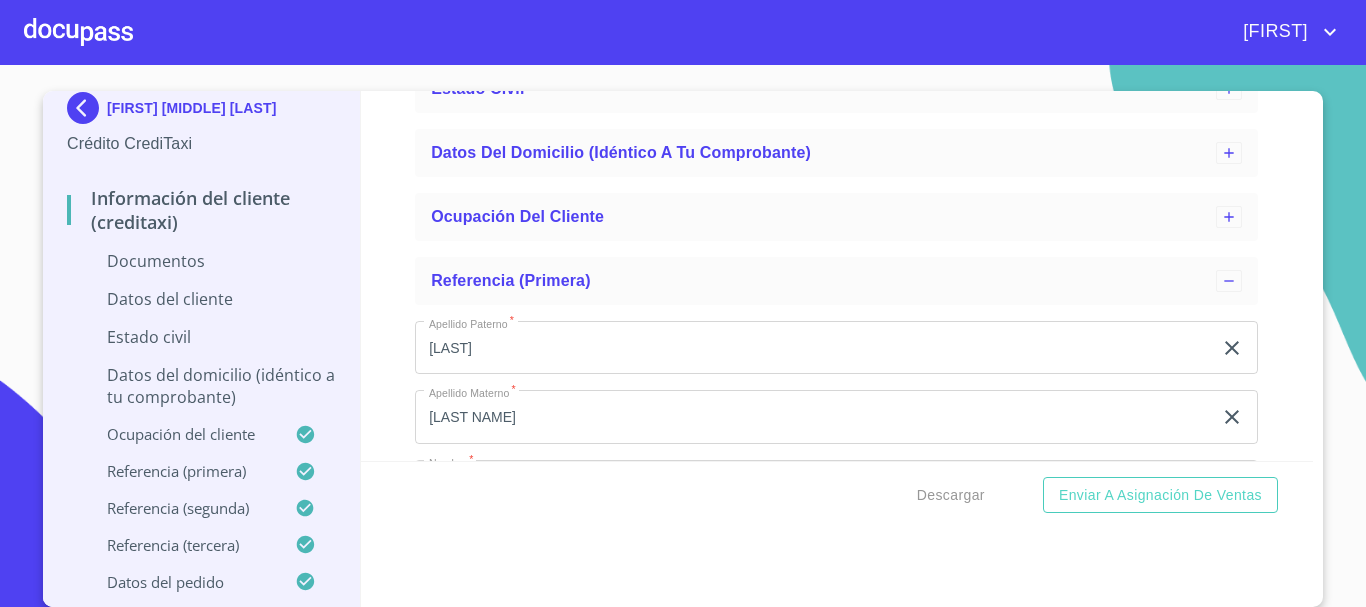 scroll, scrollTop: 3634, scrollLeft: 0, axis: vertical 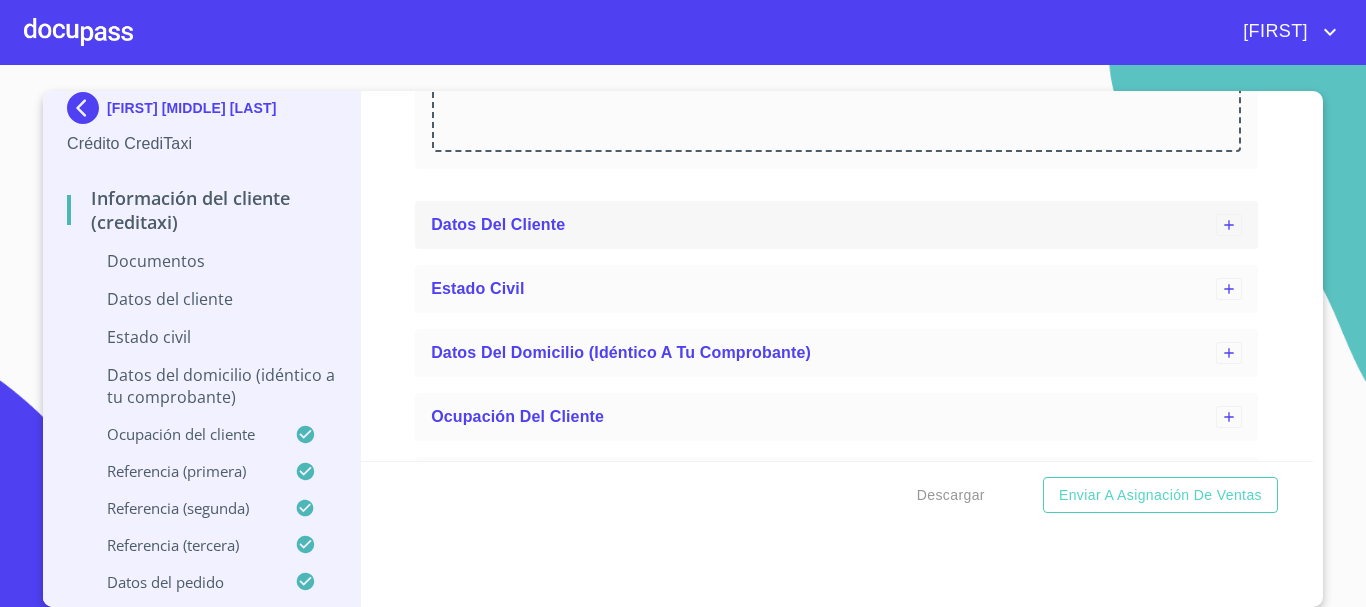 click on "Datos del cliente" at bounding box center [836, 225] 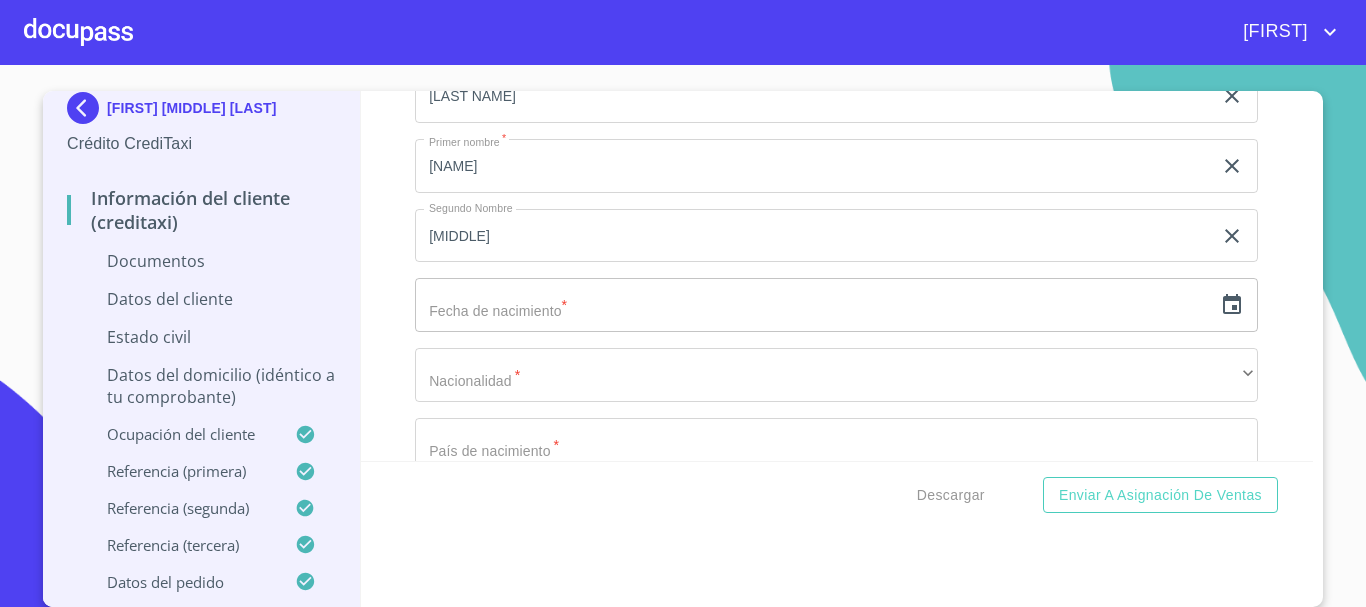 scroll, scrollTop: 3934, scrollLeft: 0, axis: vertical 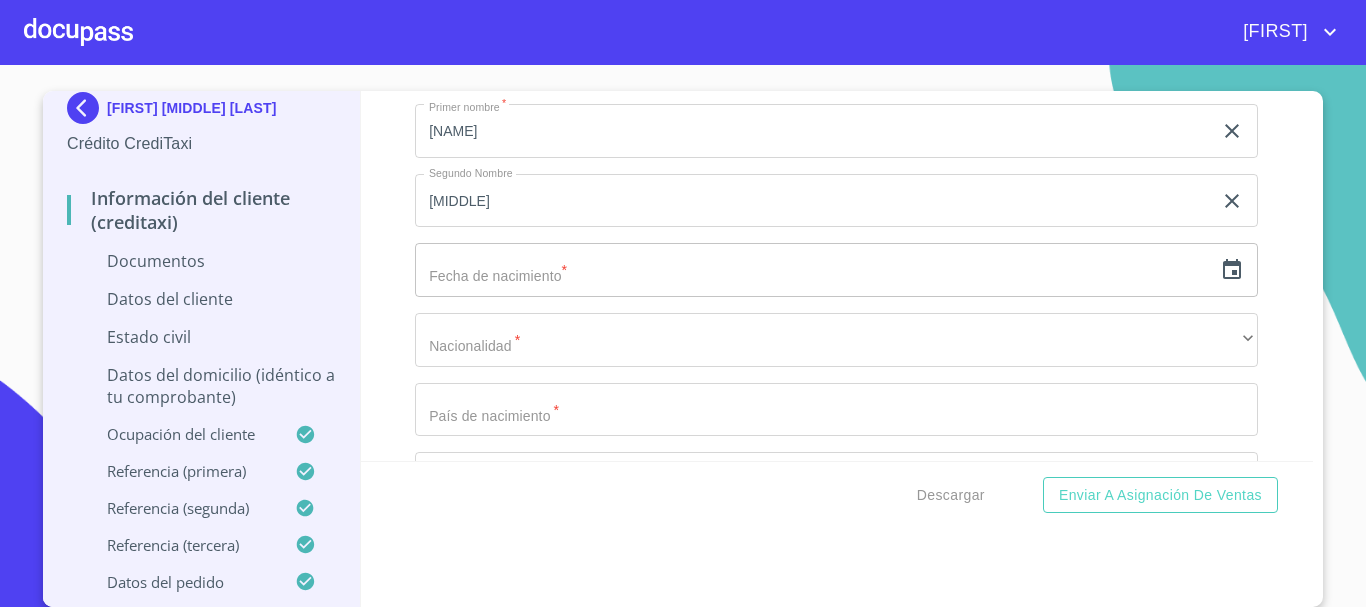 click 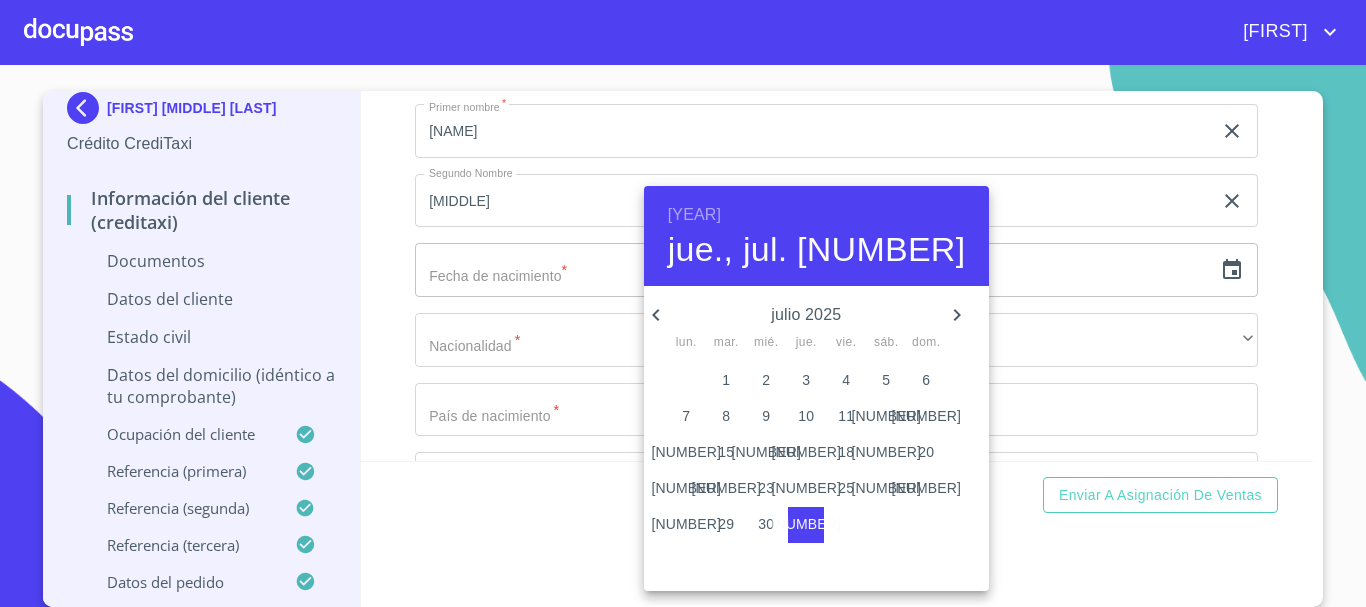 click on "[YEAR]" at bounding box center [694, 215] 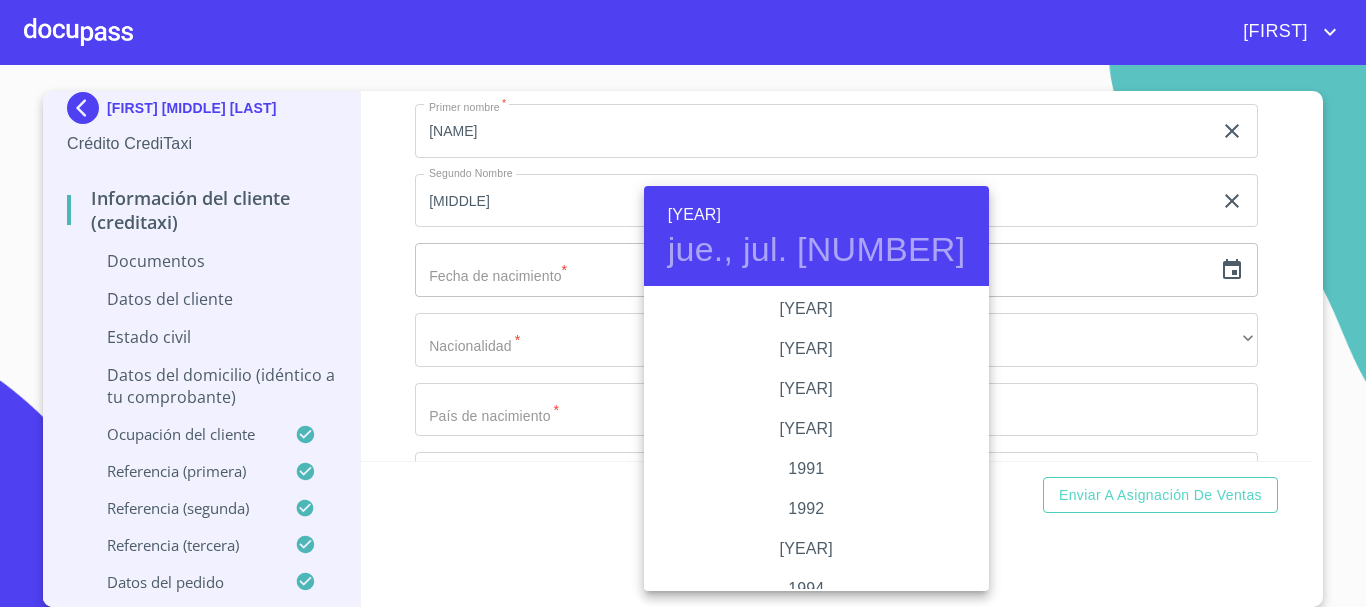 scroll, scrollTop: 2580, scrollLeft: 0, axis: vertical 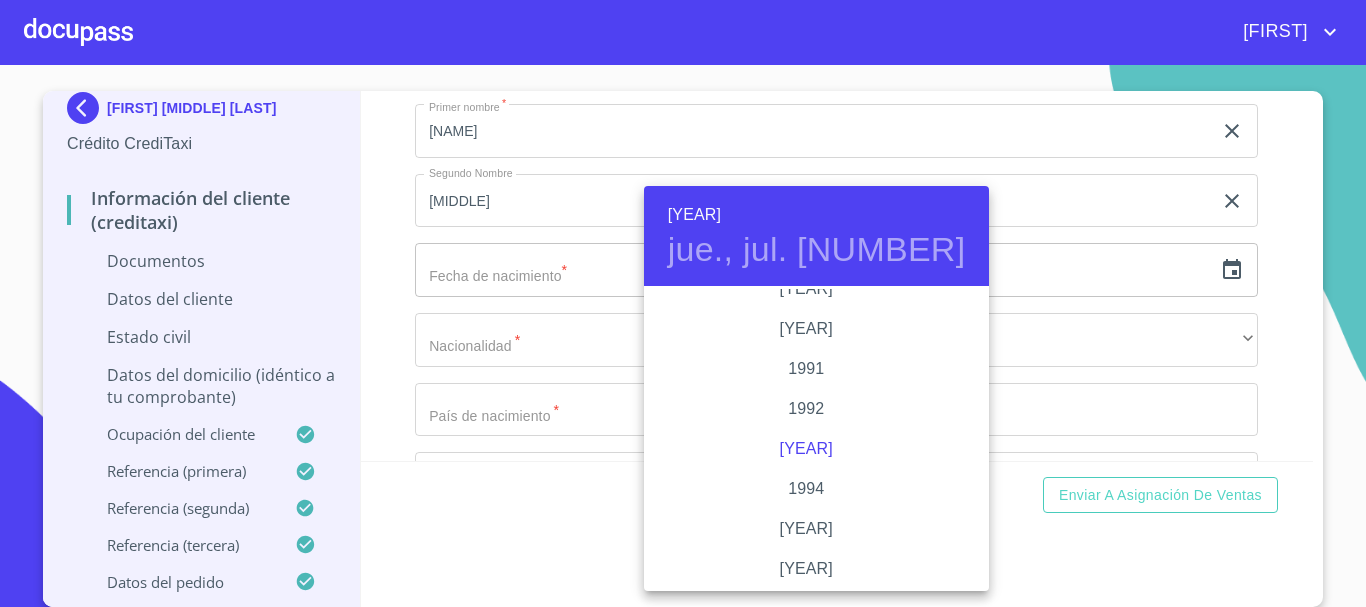 click on "[YEAR]" at bounding box center (806, 449) 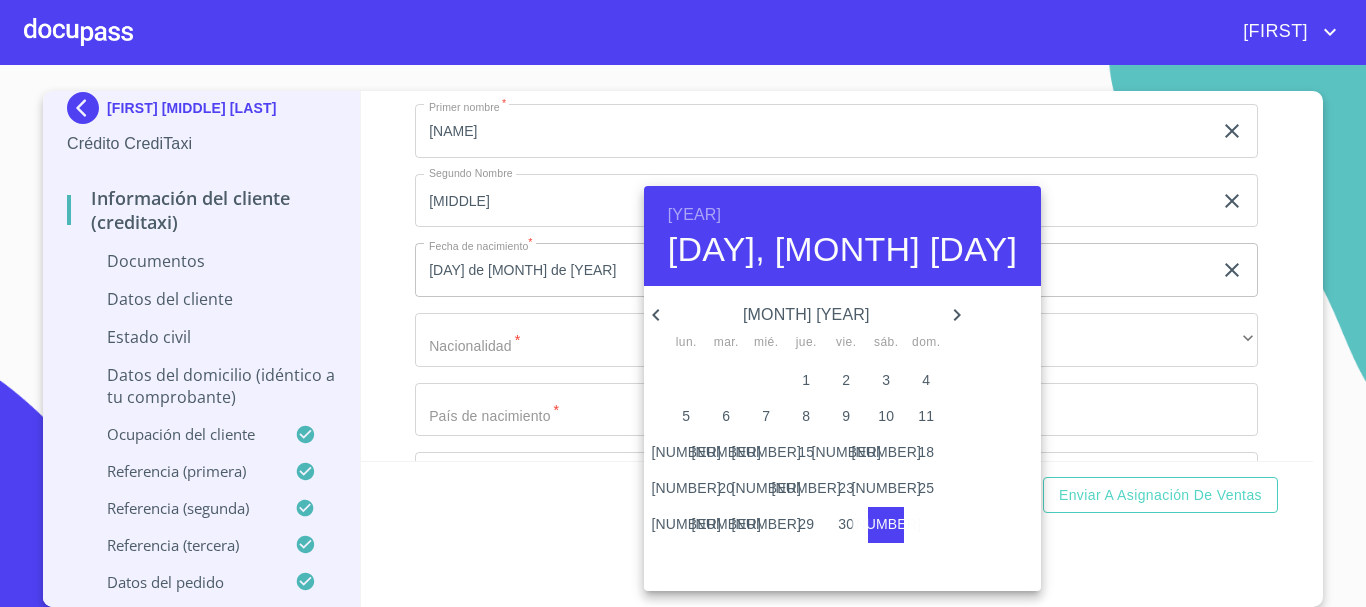 click 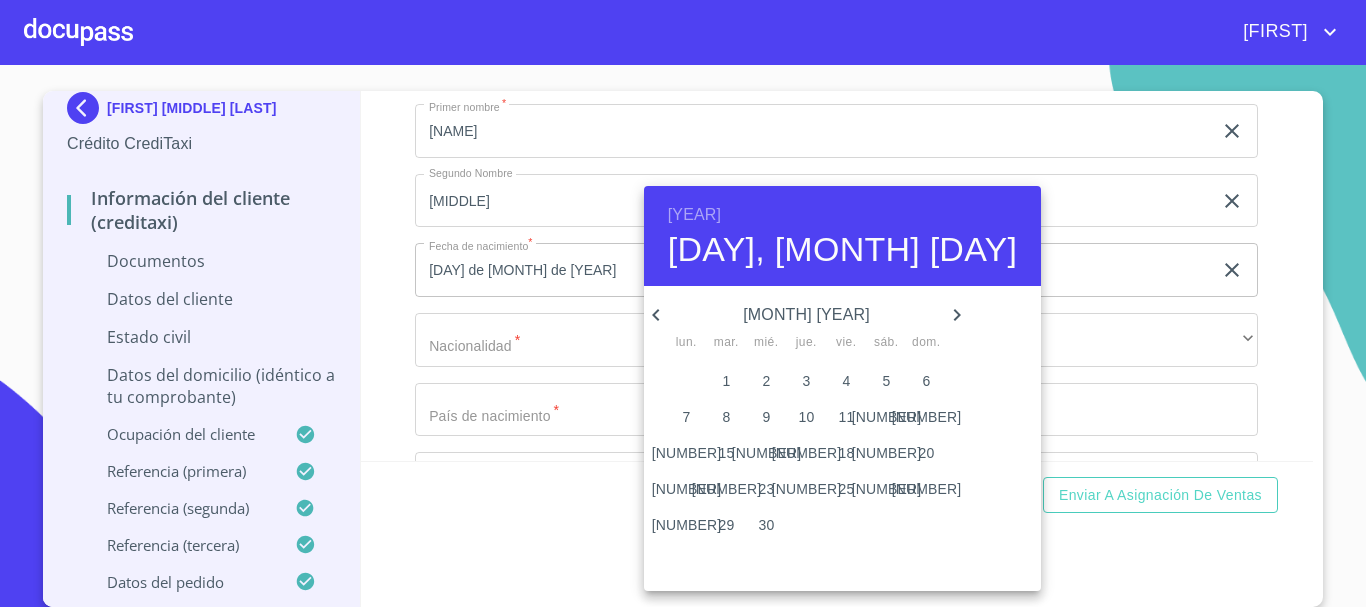 click 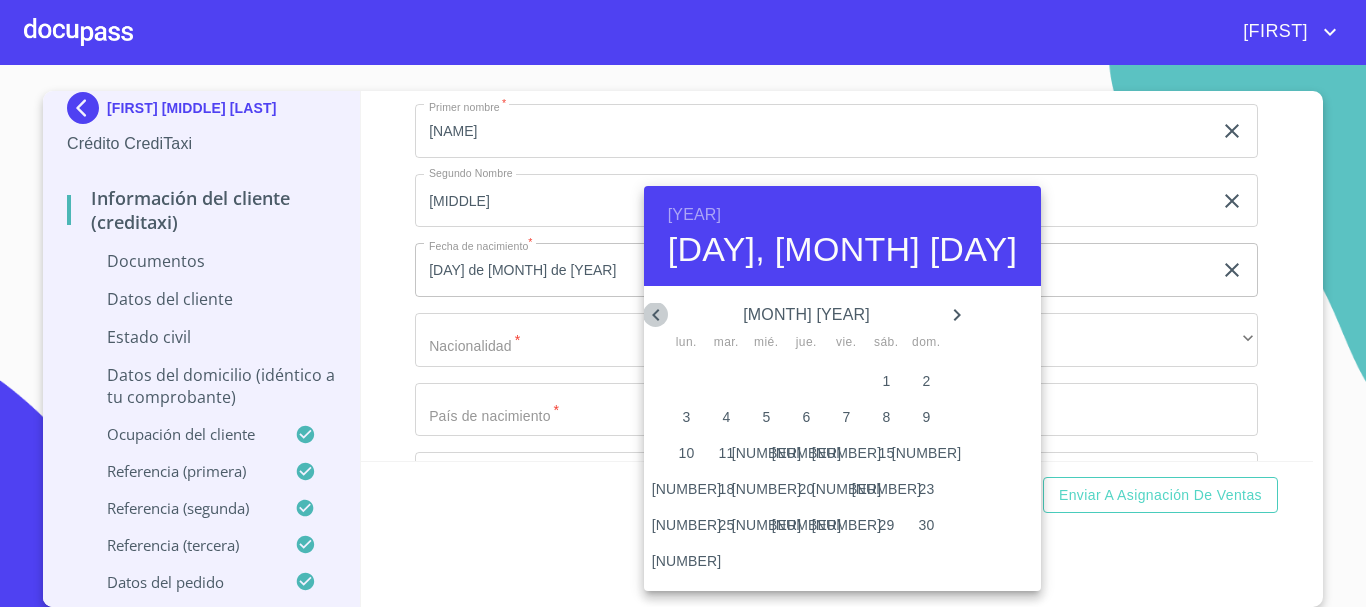 click 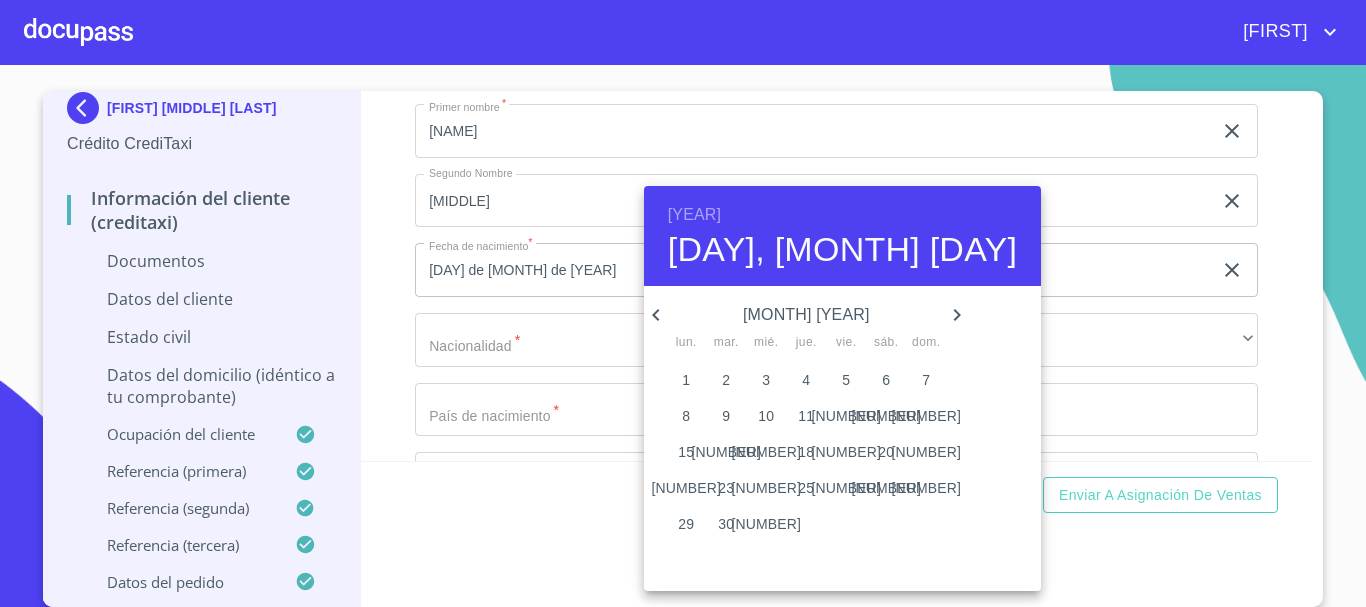 click 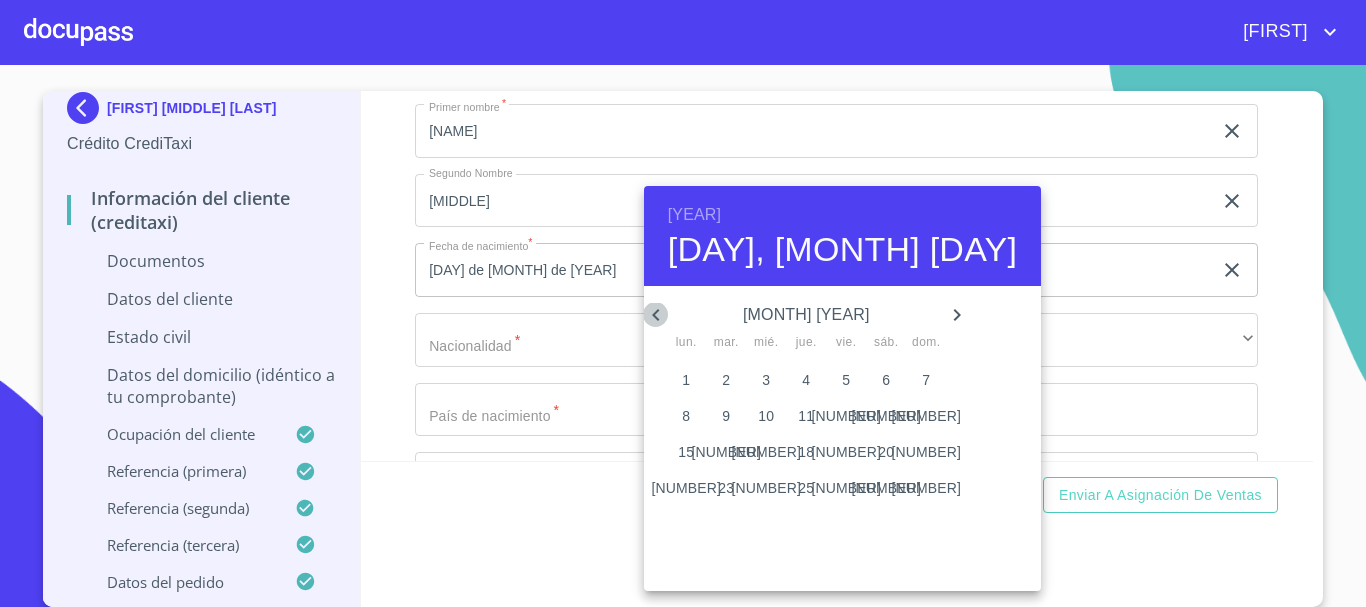 click 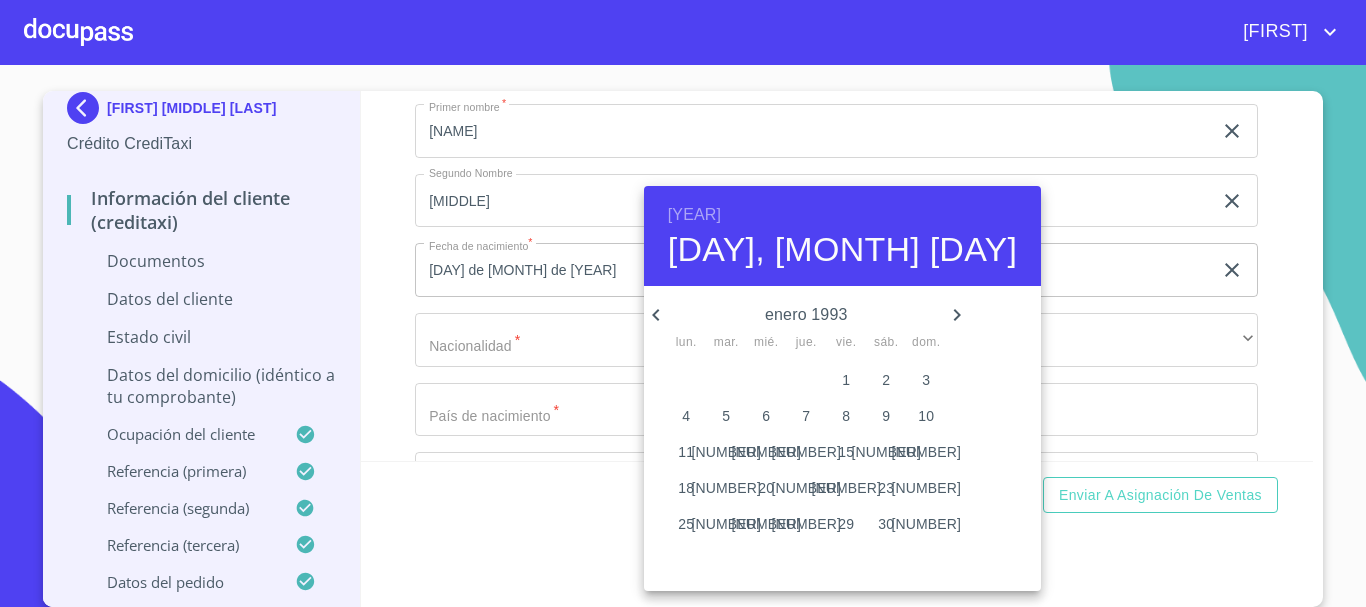 click on "20" at bounding box center [766, 488] 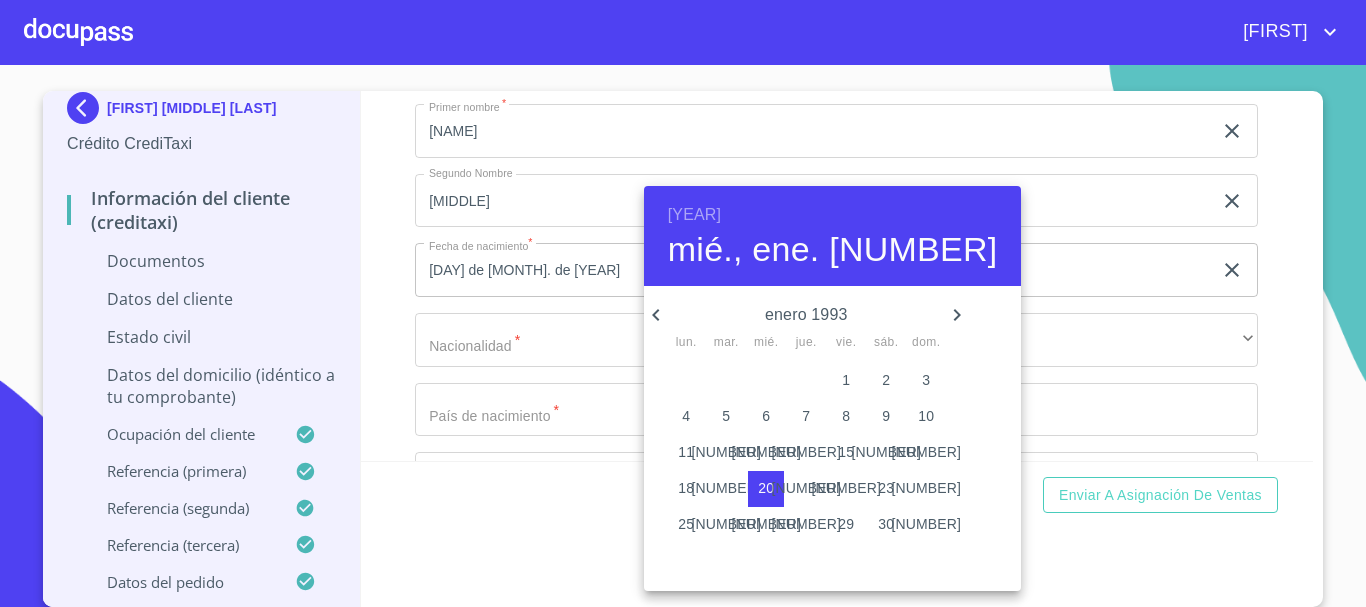 click at bounding box center (683, 303) 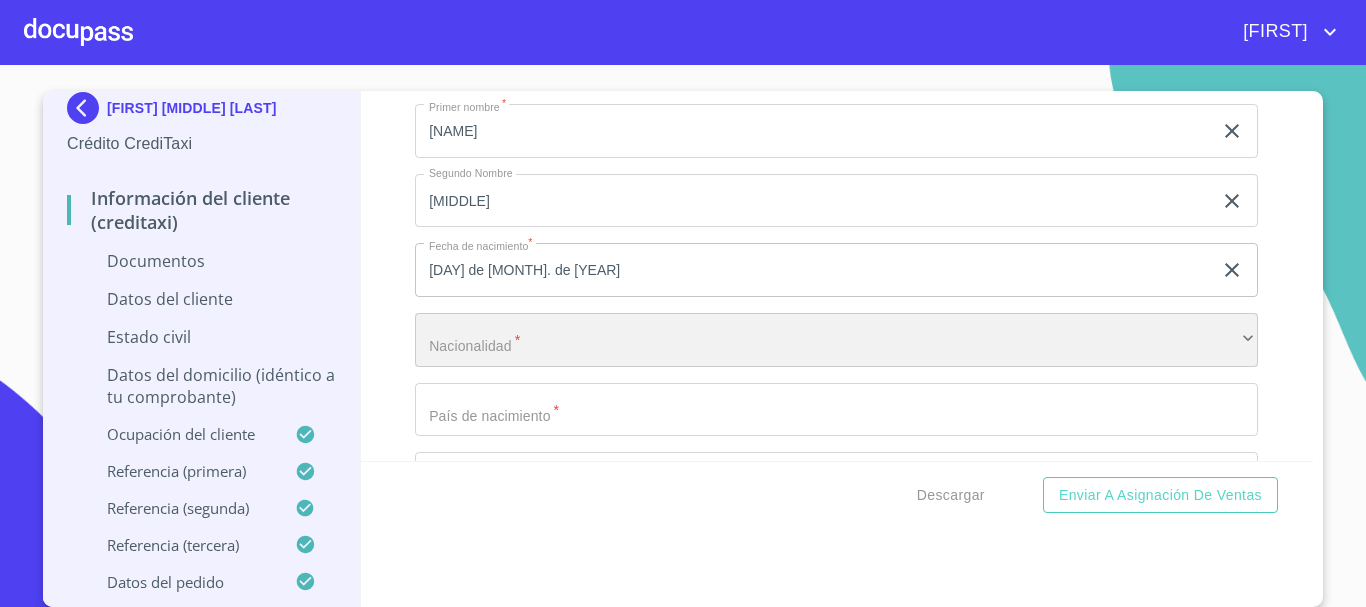 click on "​" at bounding box center (836, 340) 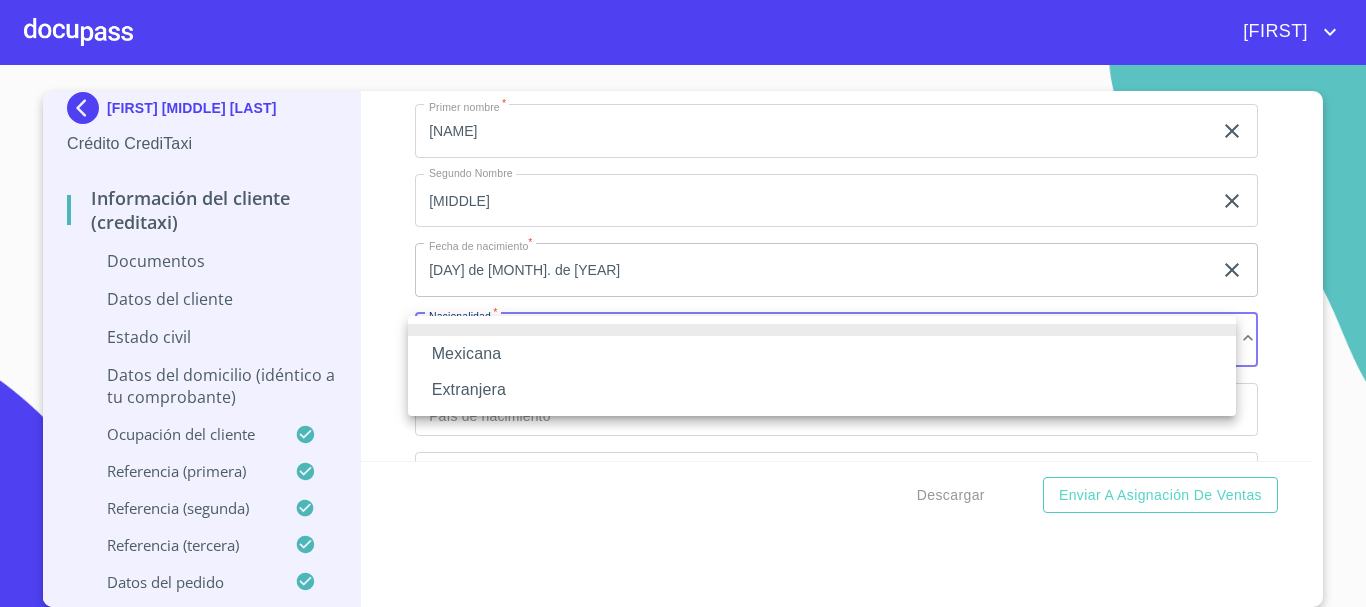 click on "Mexicana" at bounding box center [822, 354] 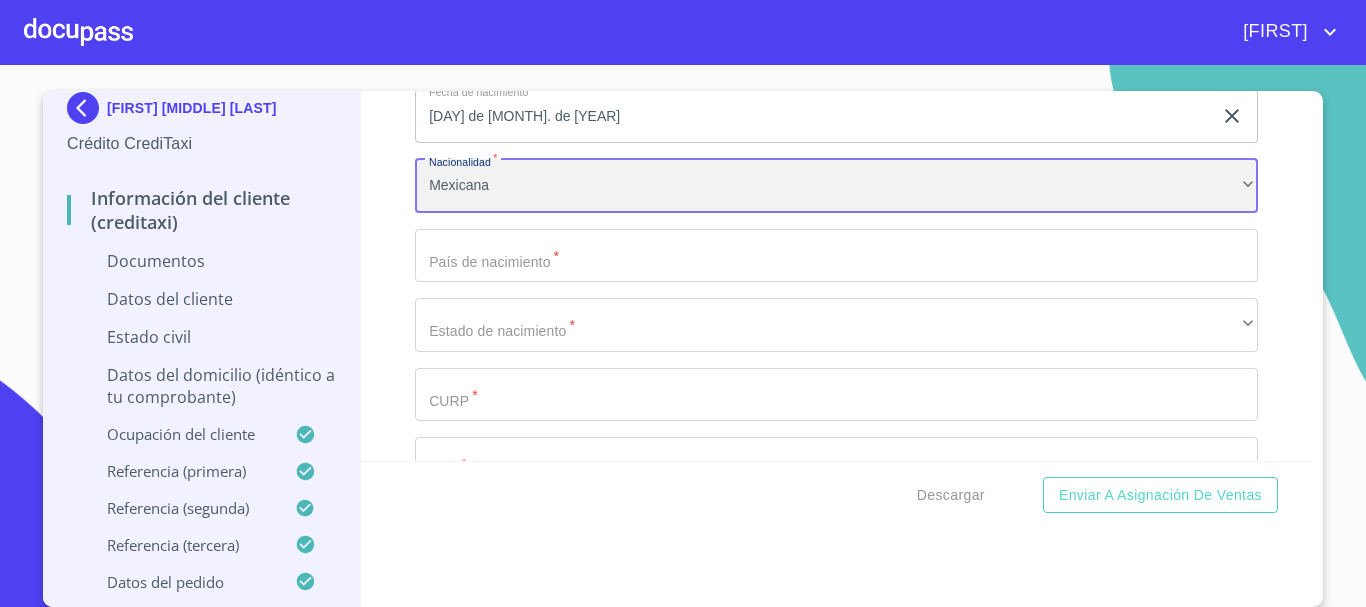 scroll, scrollTop: 4134, scrollLeft: 0, axis: vertical 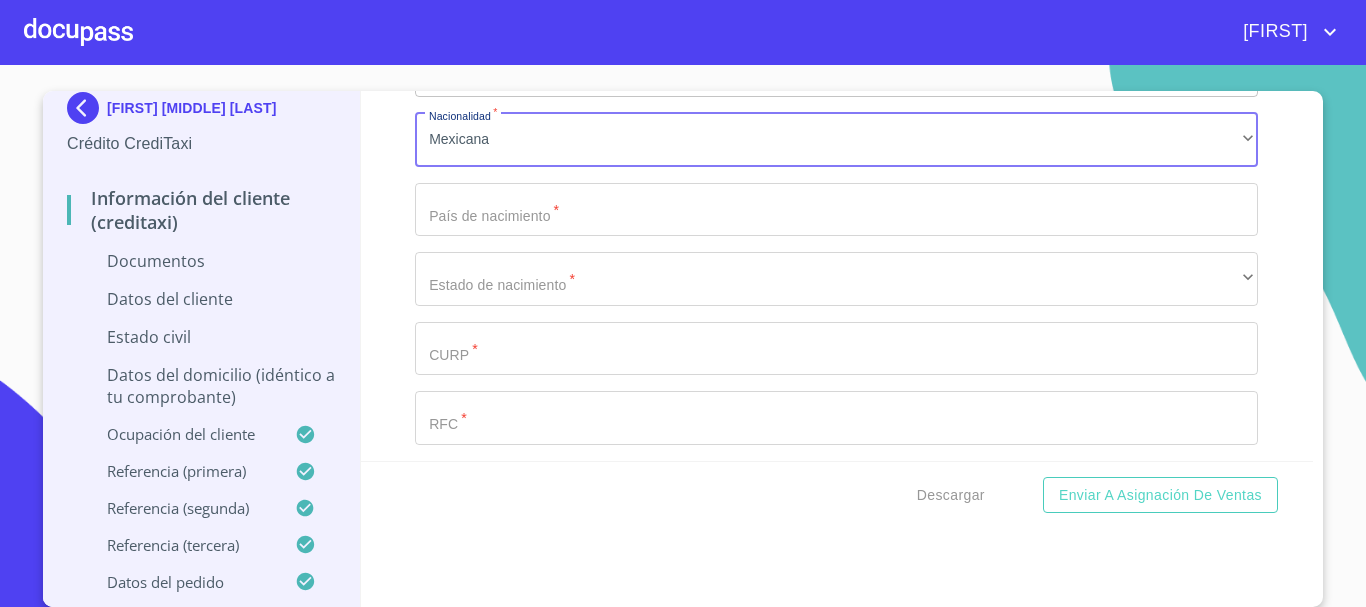 click on "Documento de identificación *" at bounding box center (813, -208) 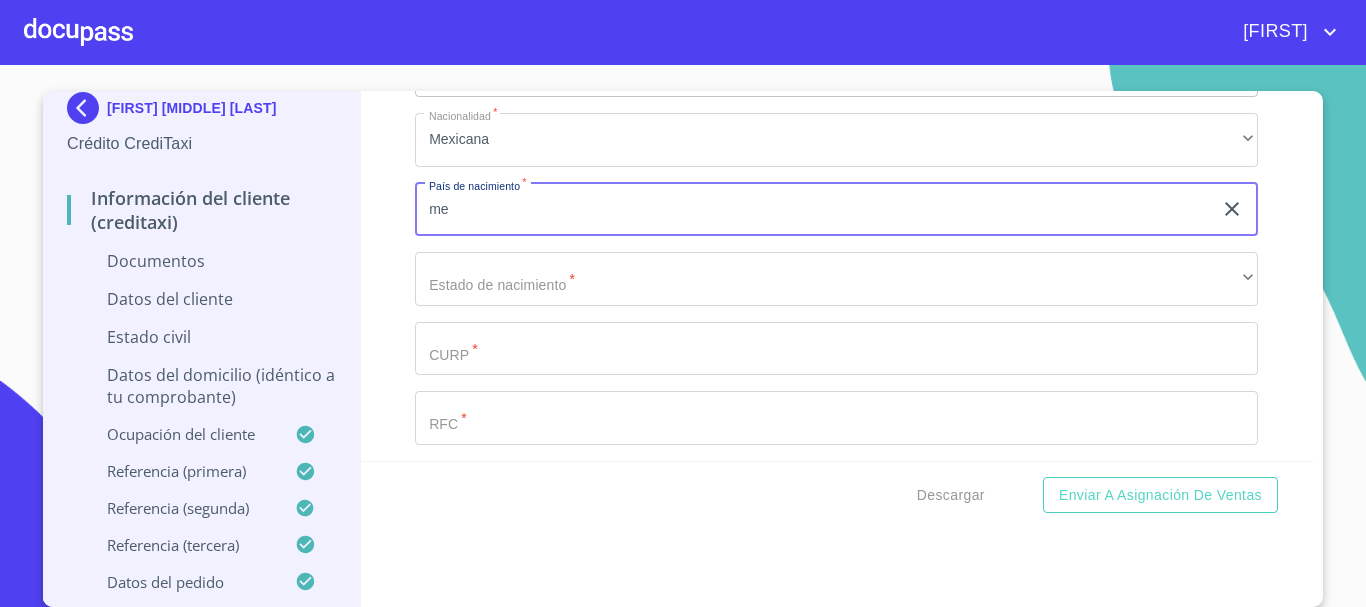 type on "m" 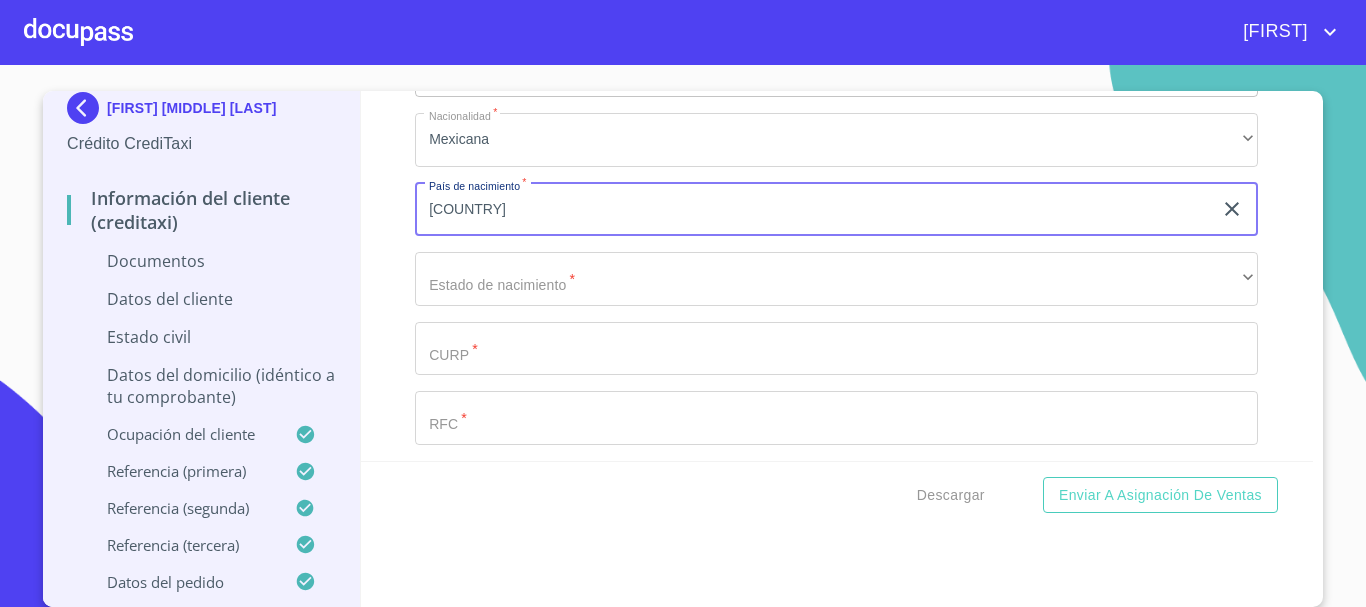 type on "[COUNTRY]" 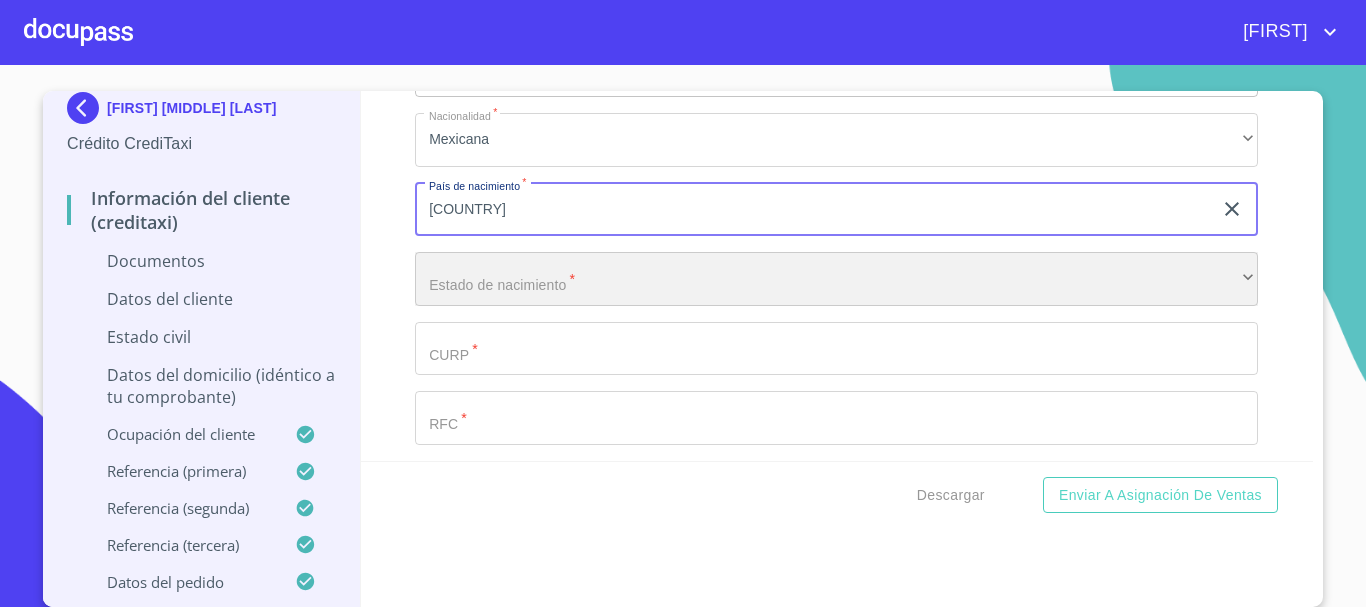 click on "​" at bounding box center (836, 279) 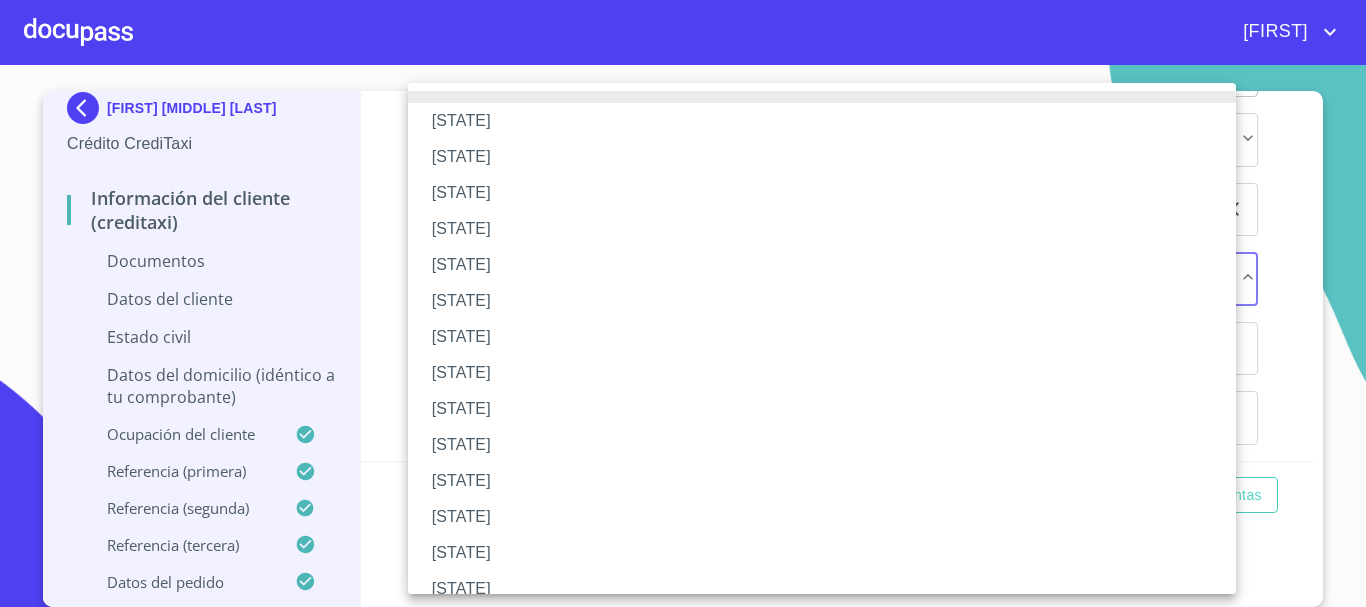click at bounding box center [683, 303] 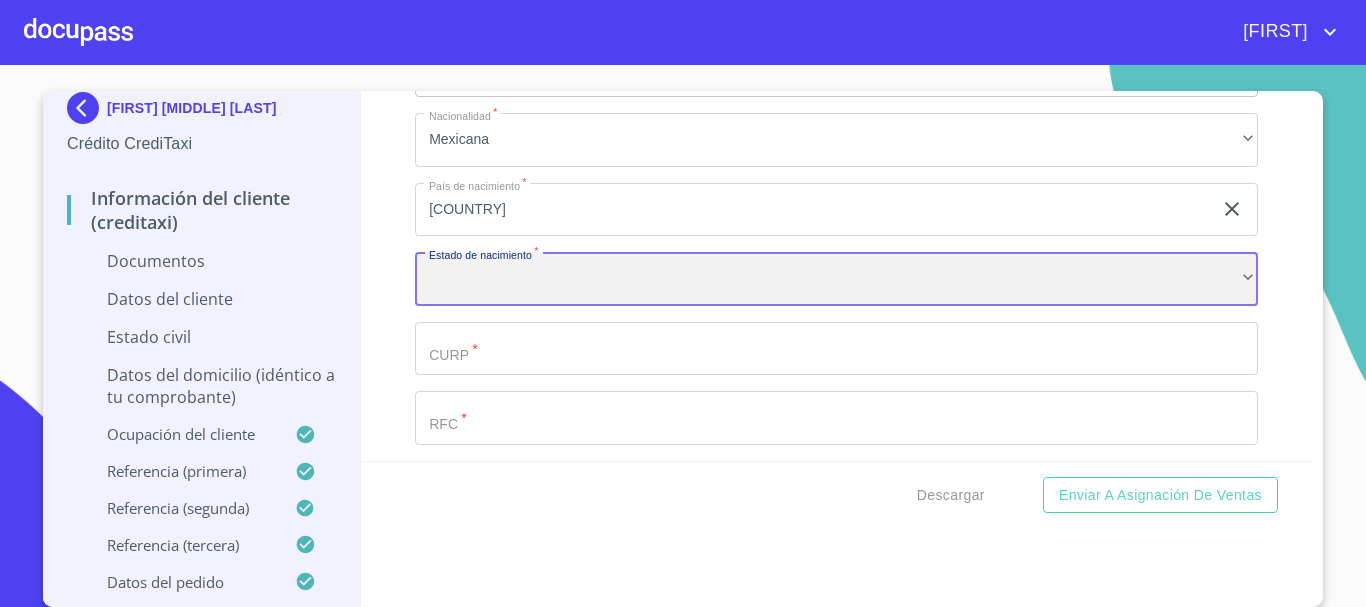 click on "​" at bounding box center (836, 279) 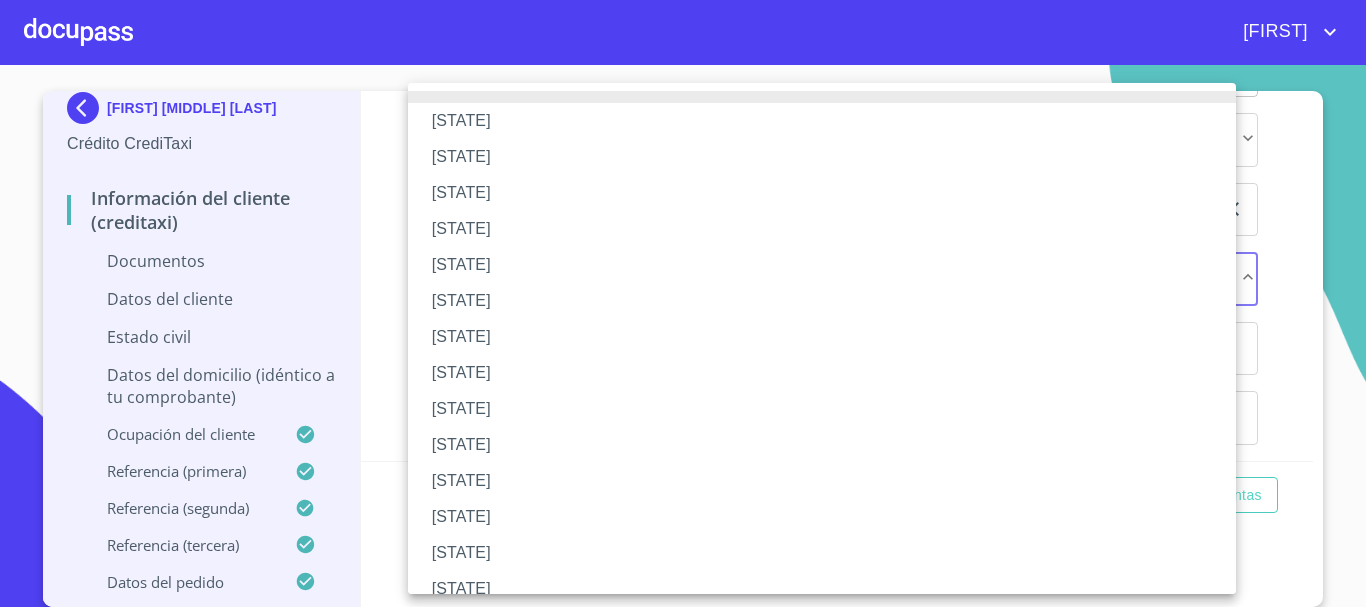 type 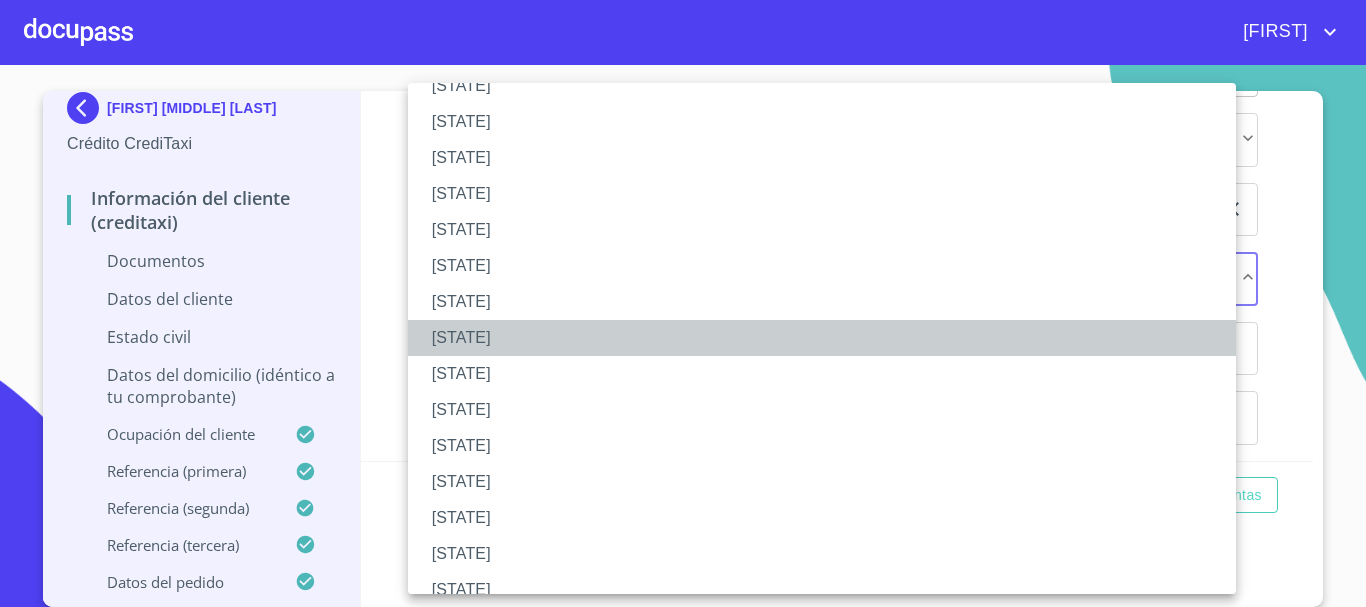 click on "[STATE]" at bounding box center (829, 338) 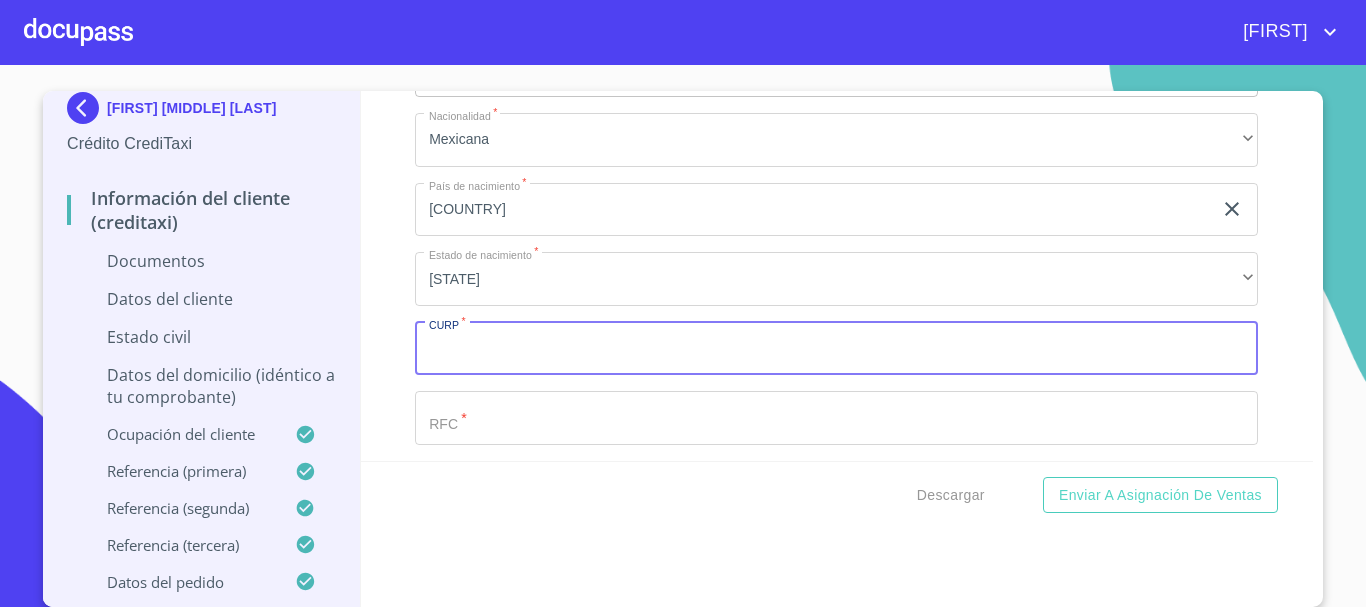 click on "Documento de identificación *" at bounding box center (836, 349) 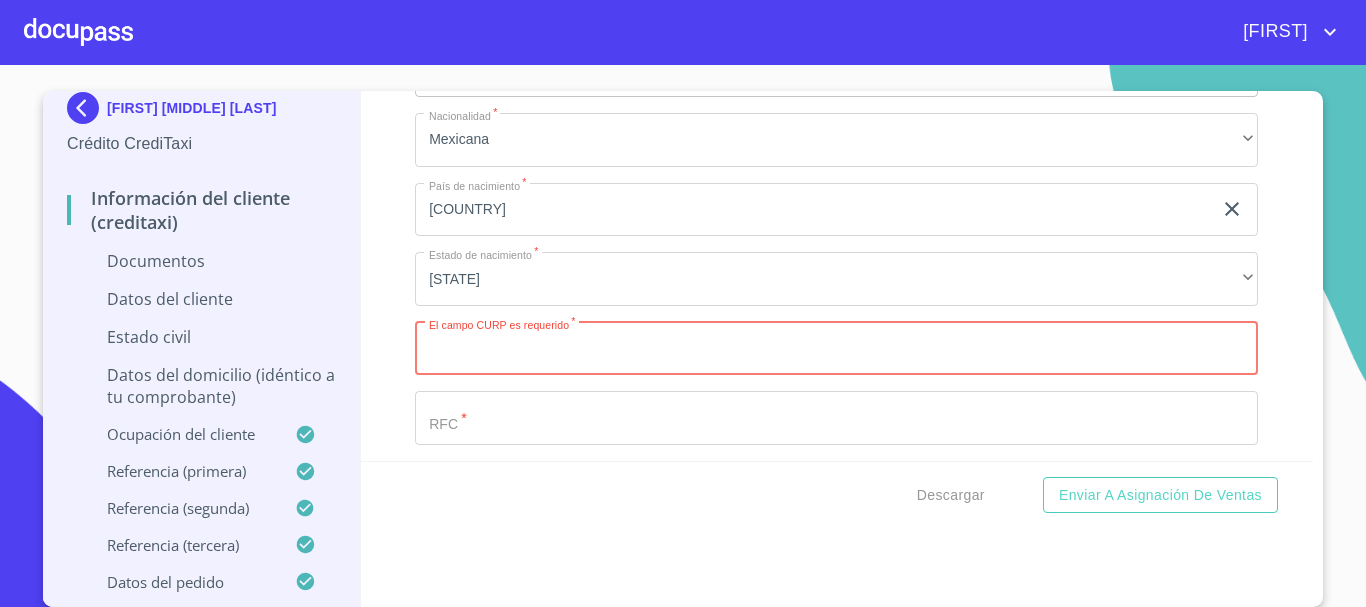 click on "Documento de identificación *" at bounding box center (836, 349) 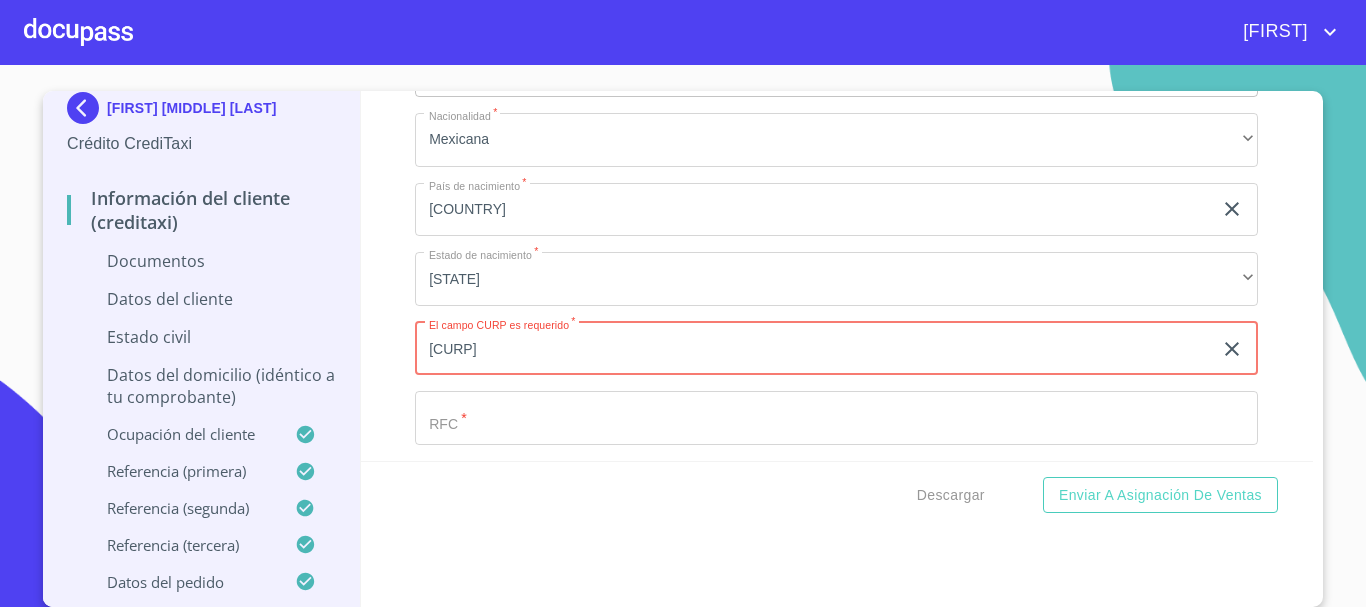 type on "[CURP]" 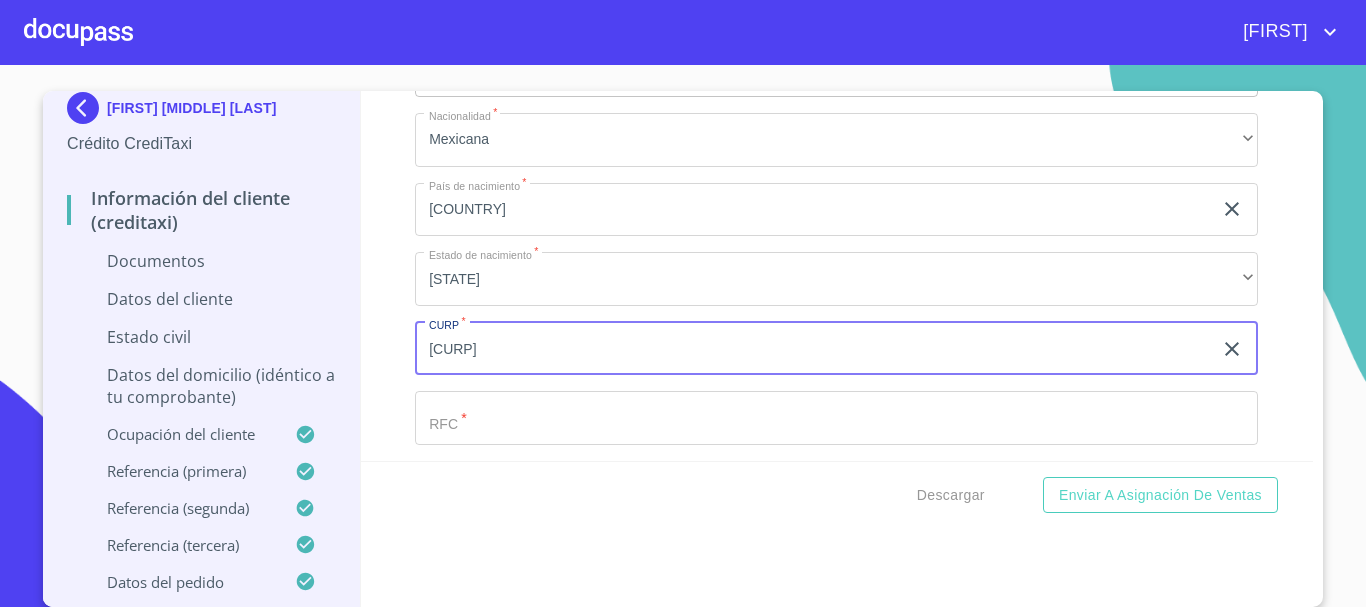 click on "Documento de identificación *" at bounding box center (813, -208) 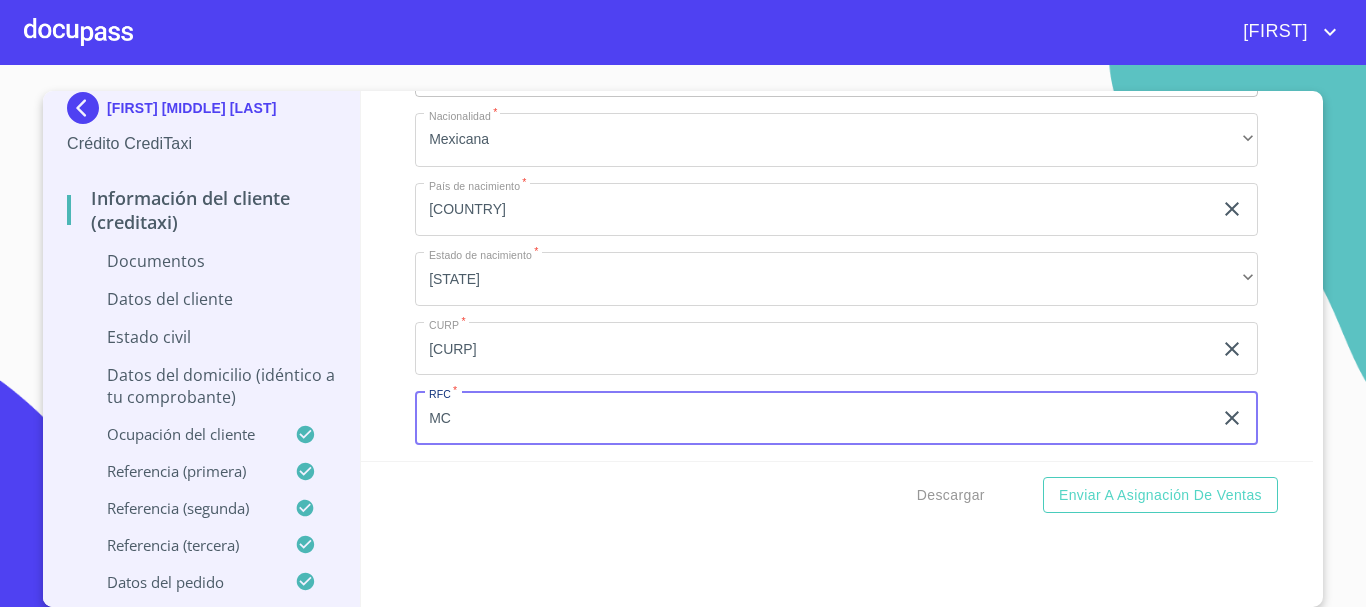type on "MC8" 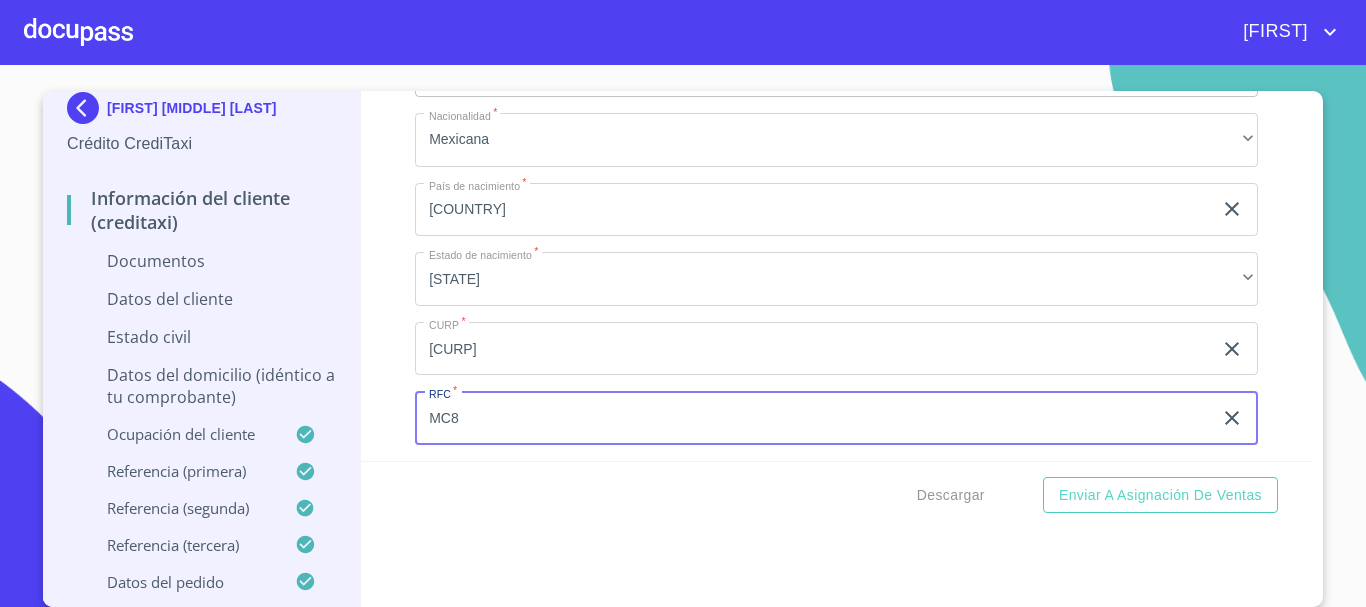 scroll, scrollTop: 4146, scrollLeft: 0, axis: vertical 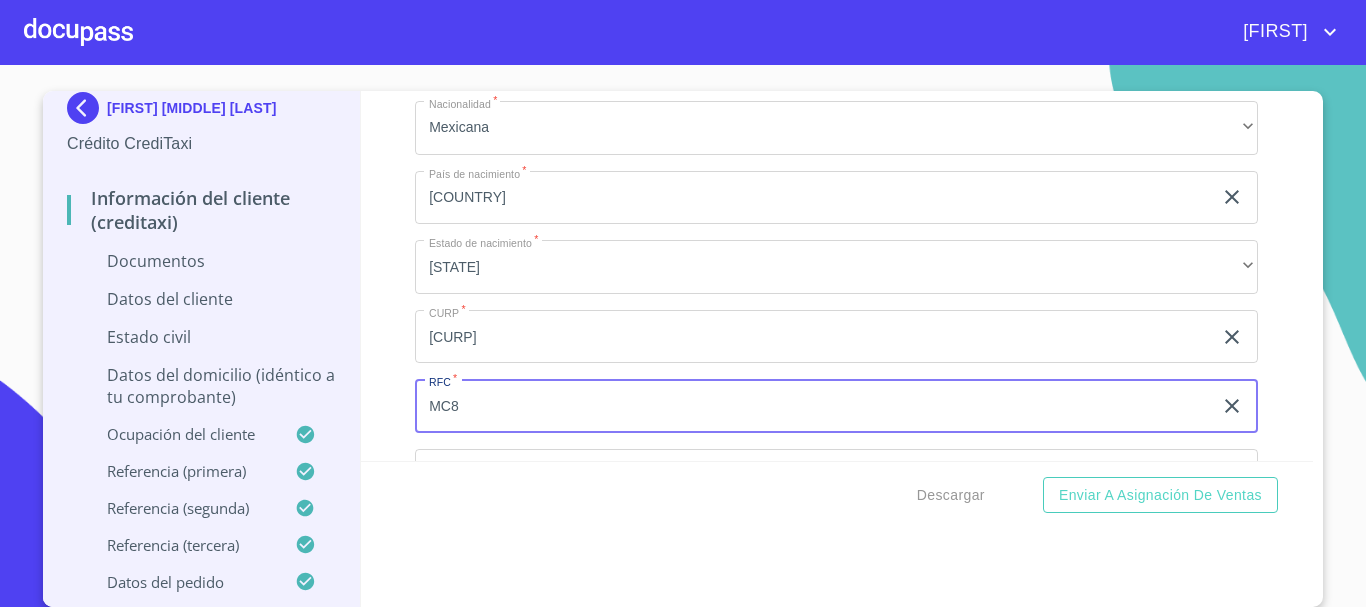 drag, startPoint x: 524, startPoint y: 415, endPoint x: 287, endPoint y: 438, distance: 238.11342 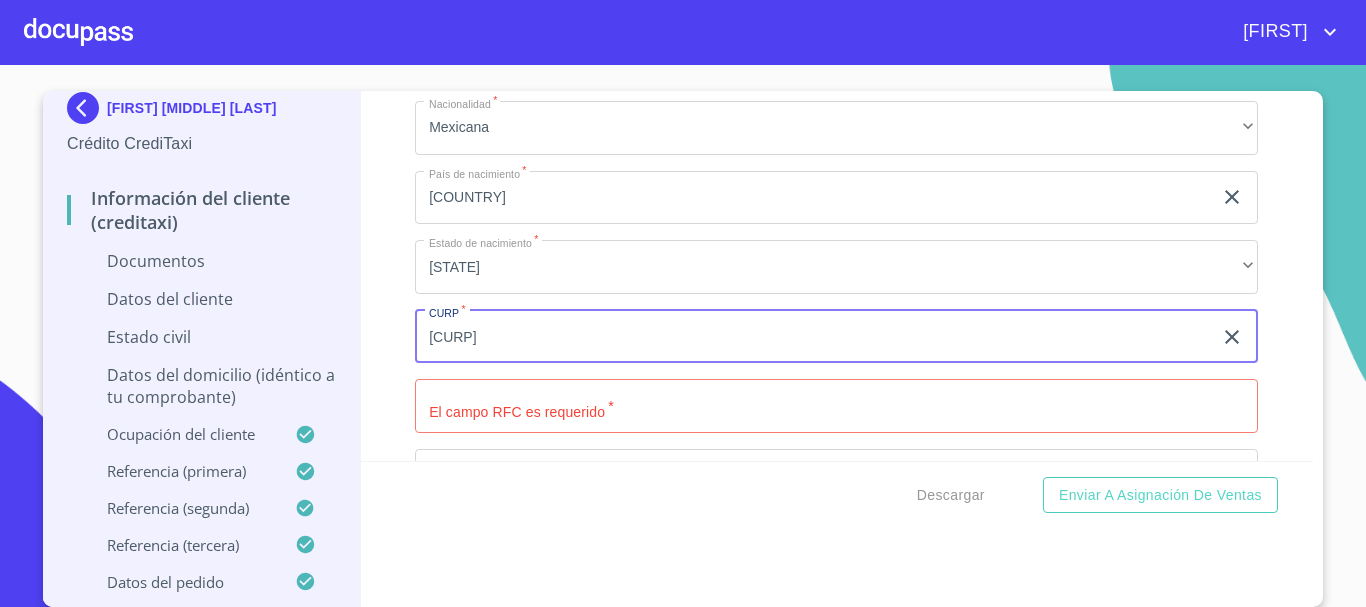 drag, startPoint x: 502, startPoint y: 336, endPoint x: 386, endPoint y: 321, distance: 116.965805 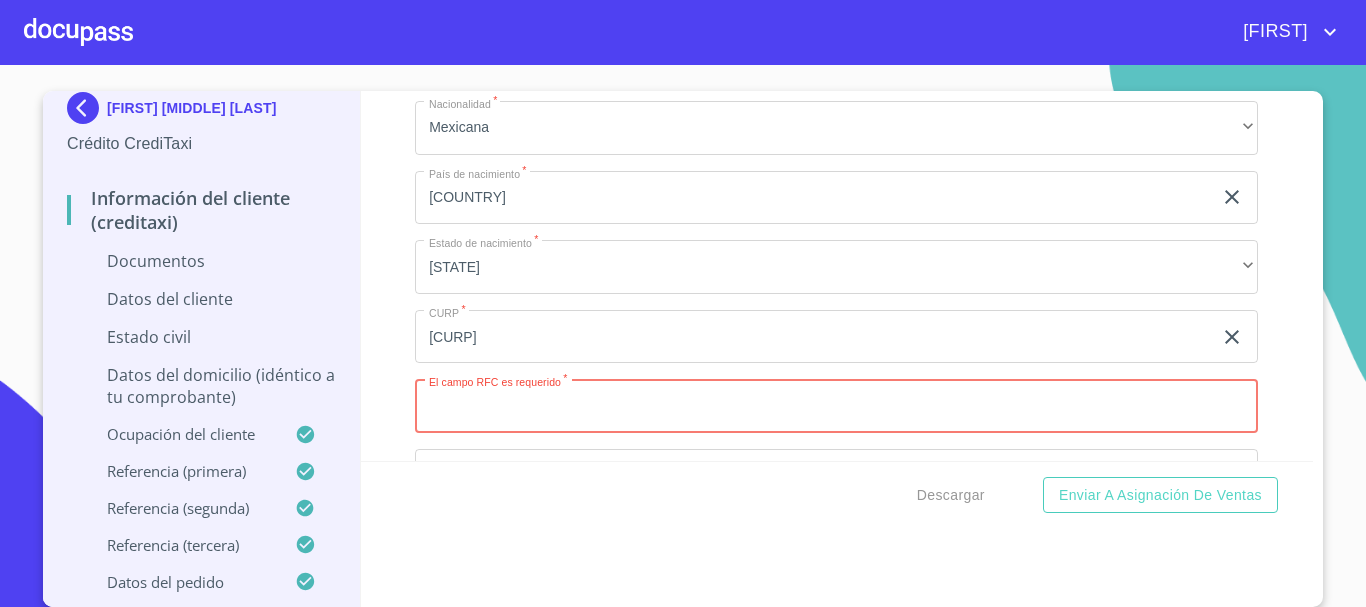 paste on "[CURP]" 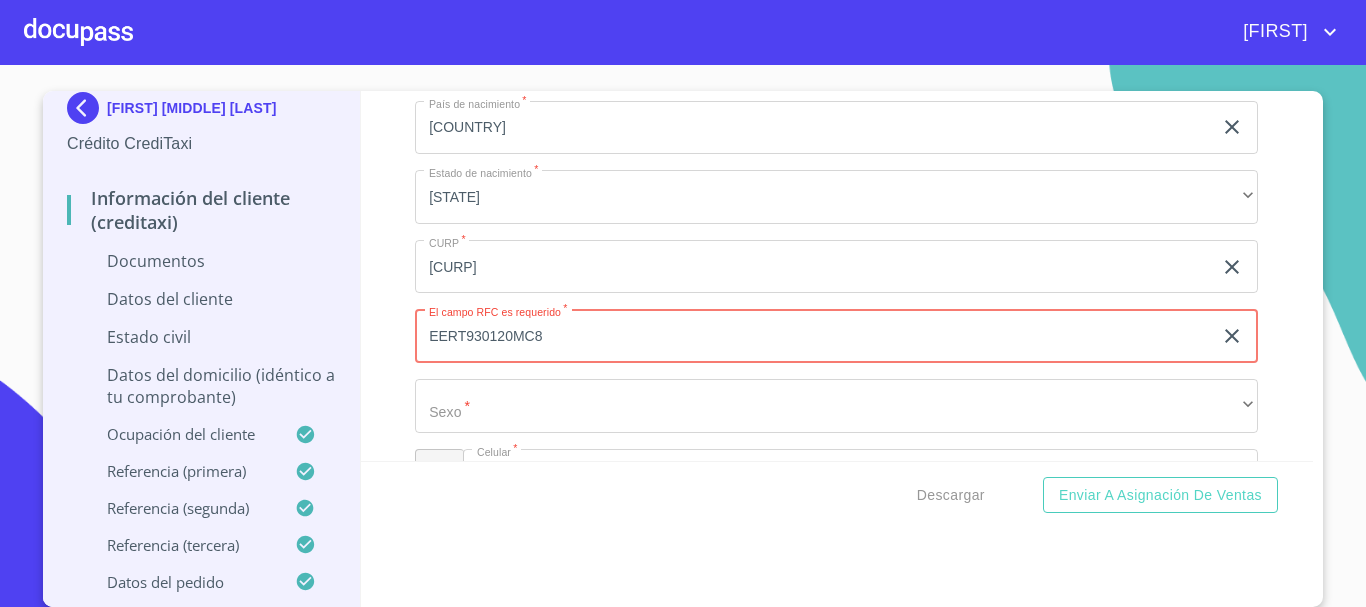 scroll, scrollTop: 4346, scrollLeft: 0, axis: vertical 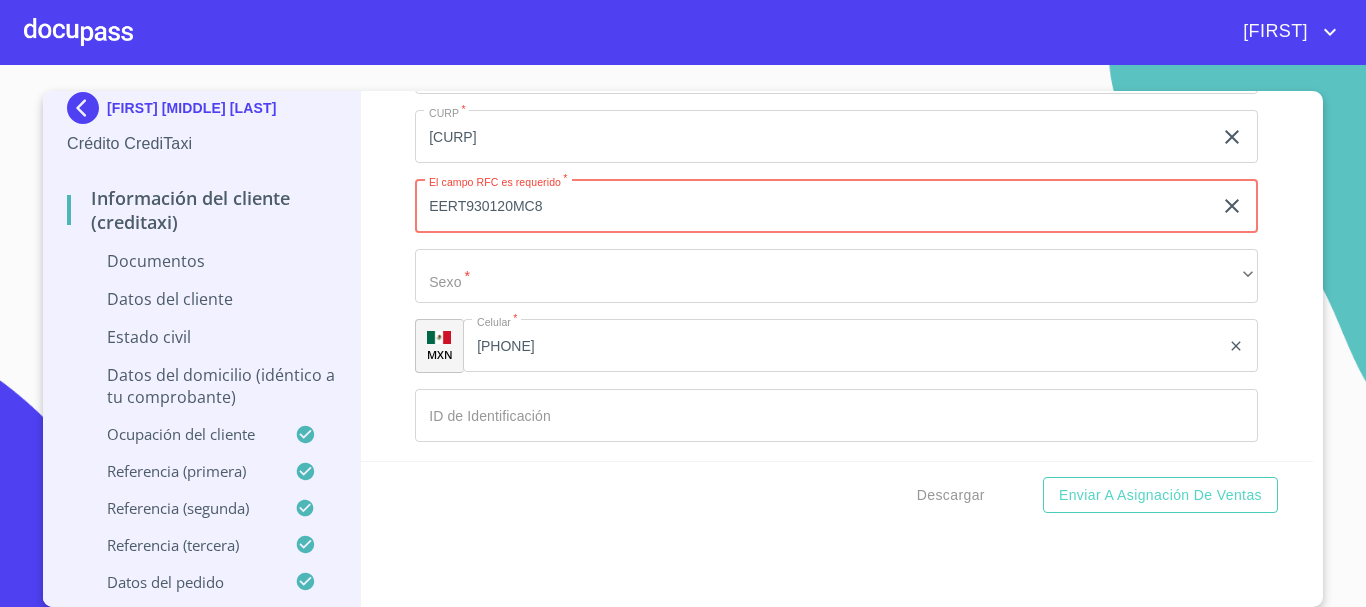 type on "EERT930120MC8" 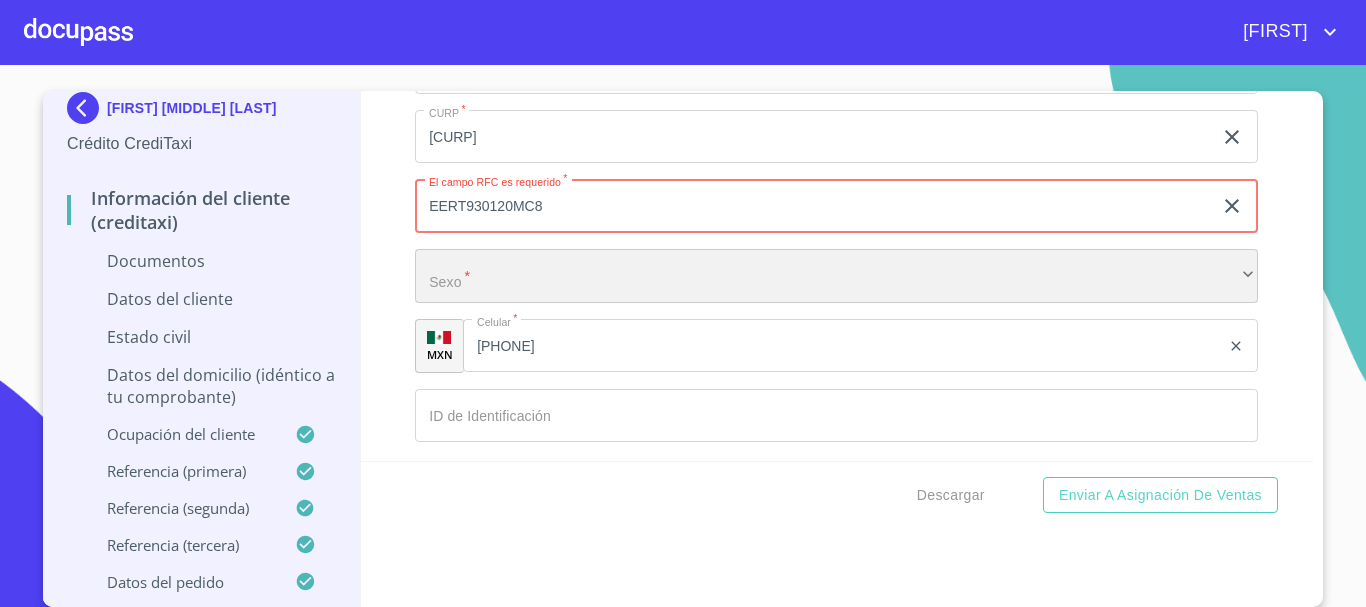 click on "​" at bounding box center [836, 276] 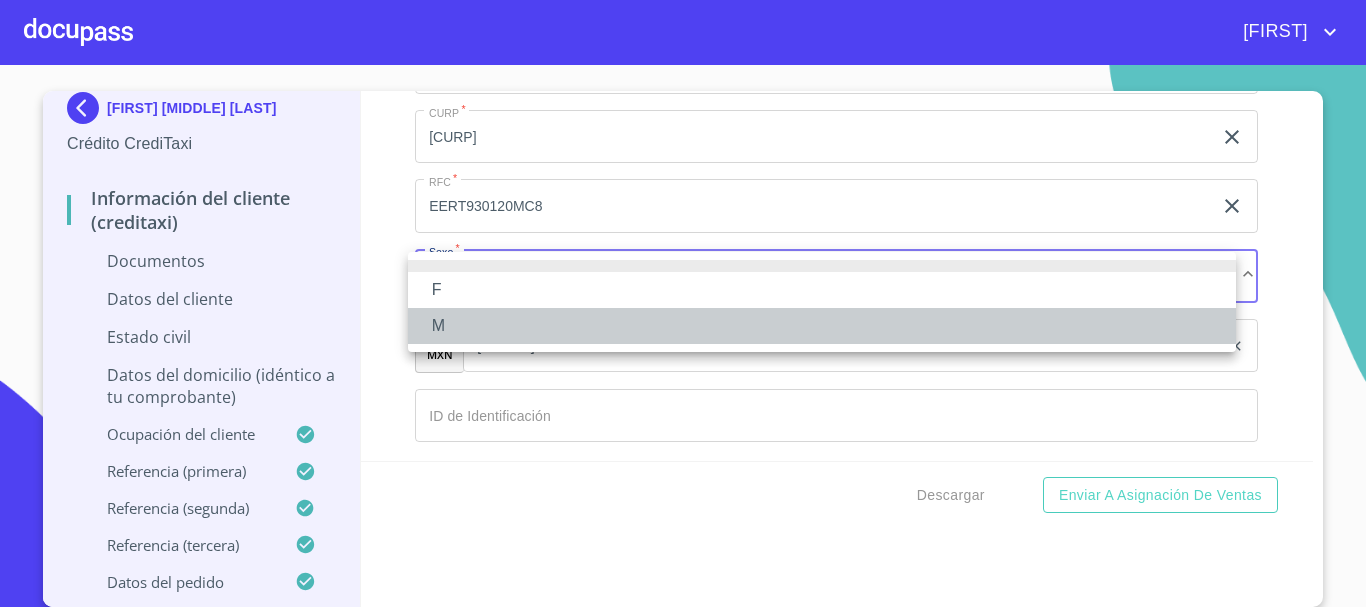 click on "M" at bounding box center (822, 326) 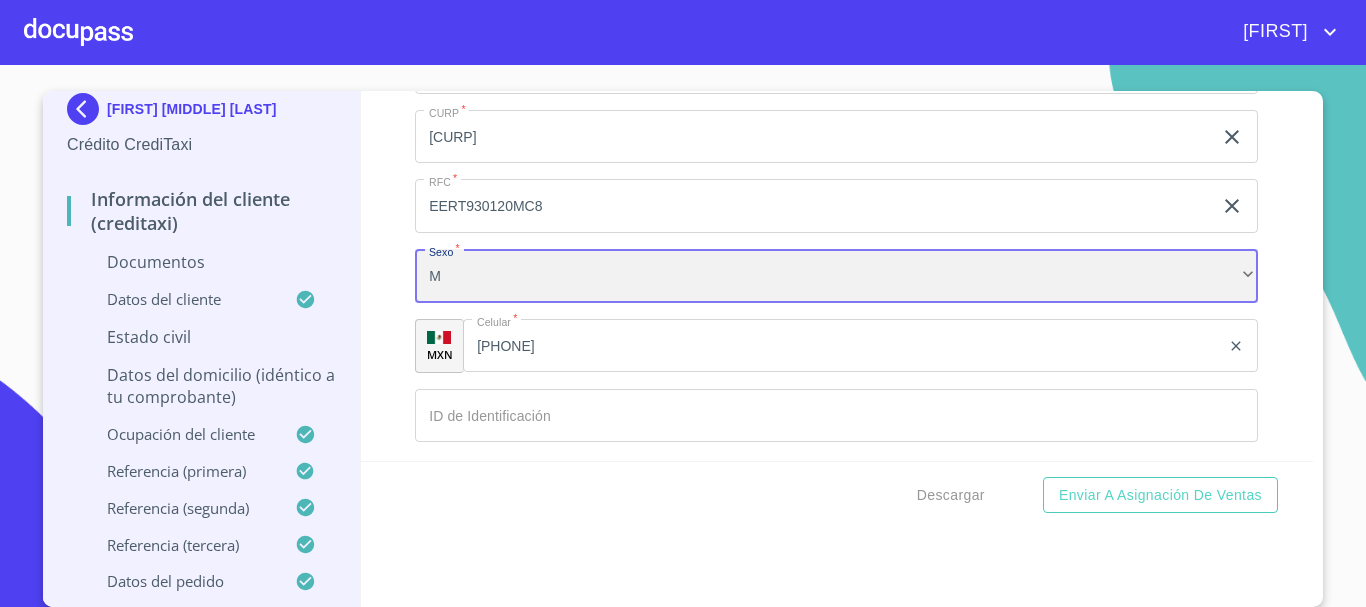 scroll, scrollTop: 13, scrollLeft: 0, axis: vertical 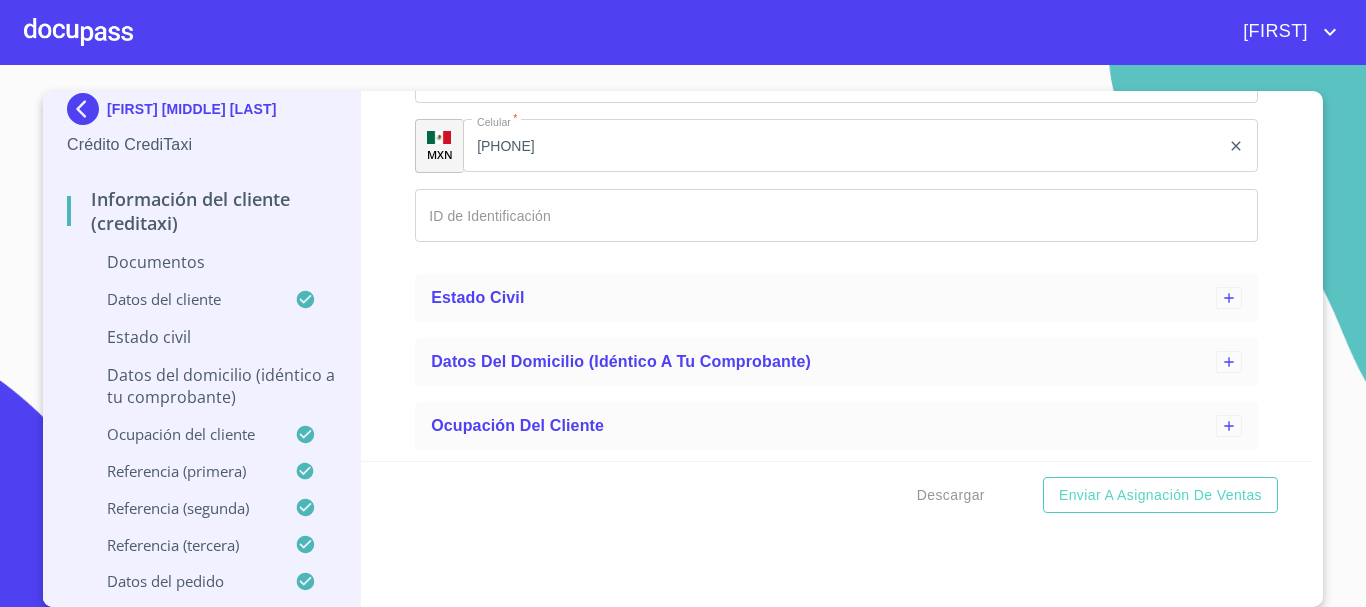 click on "[NAME] [LAST NAME] [SECOND NAME] [YEAR] [NATIONALITY] [COUNTRY] [STATE] [RFC]" at bounding box center [837, 276] 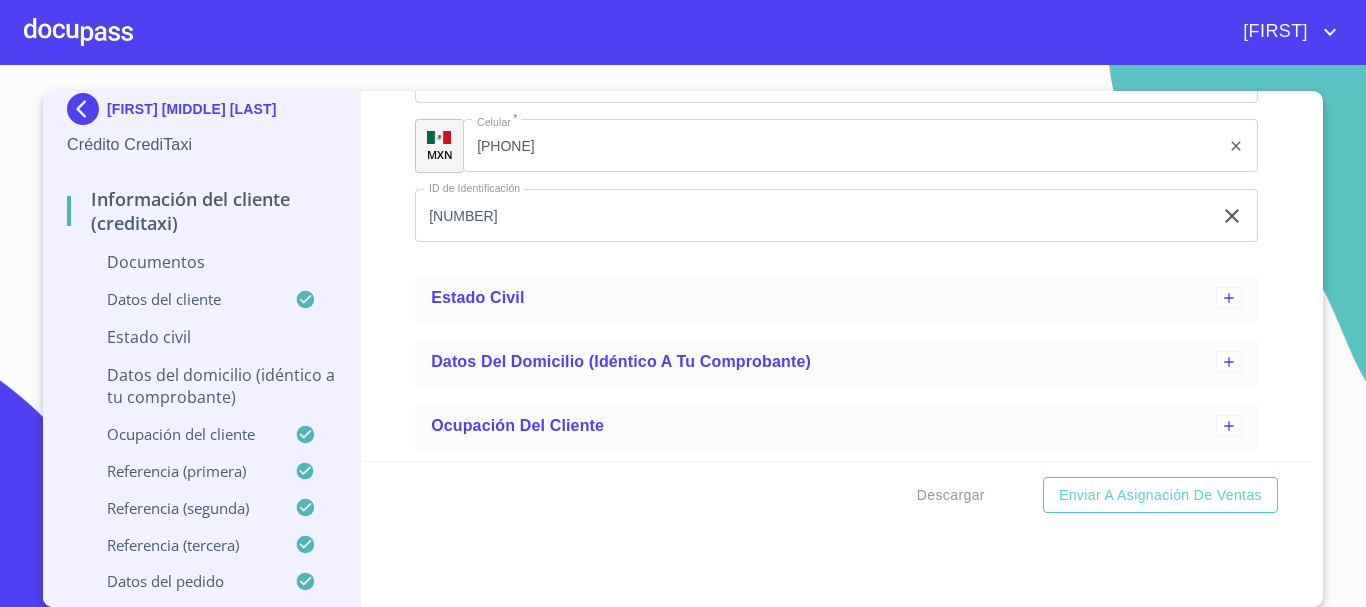 click on "[NAME] [LAST NAME] [SECOND NAME] [YEAR] [NATIONALITY] [COUNTRY] [STATE] [RFC]" at bounding box center [837, 276] 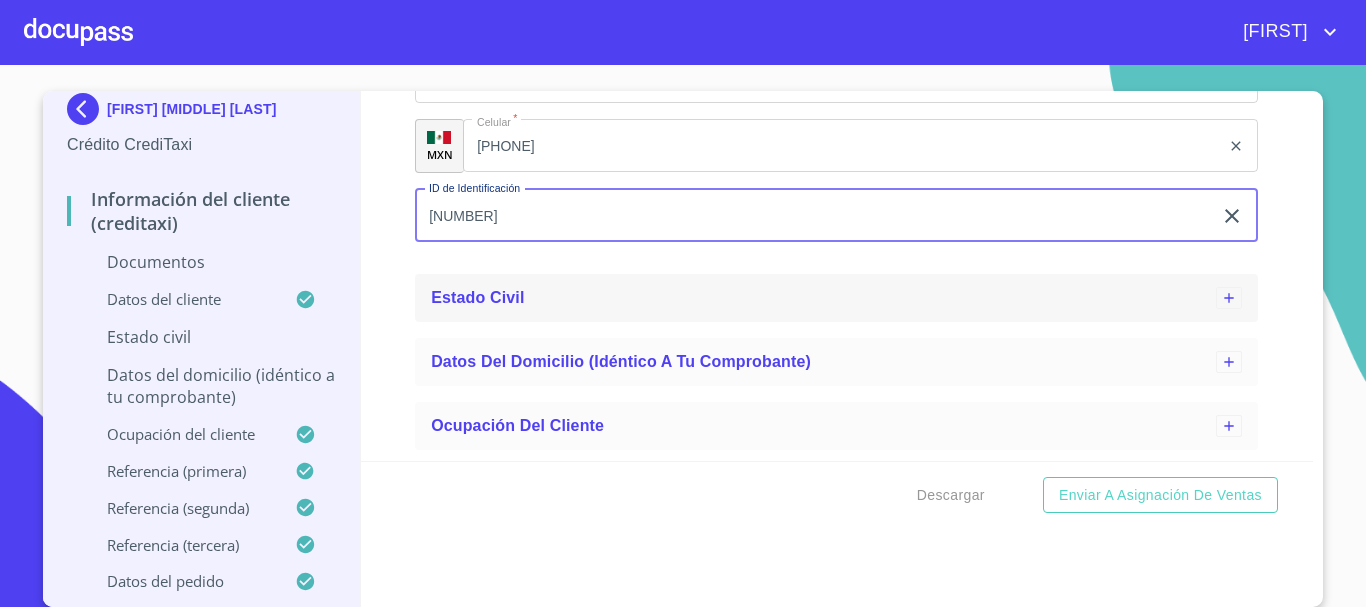 type on "[NUMBER]" 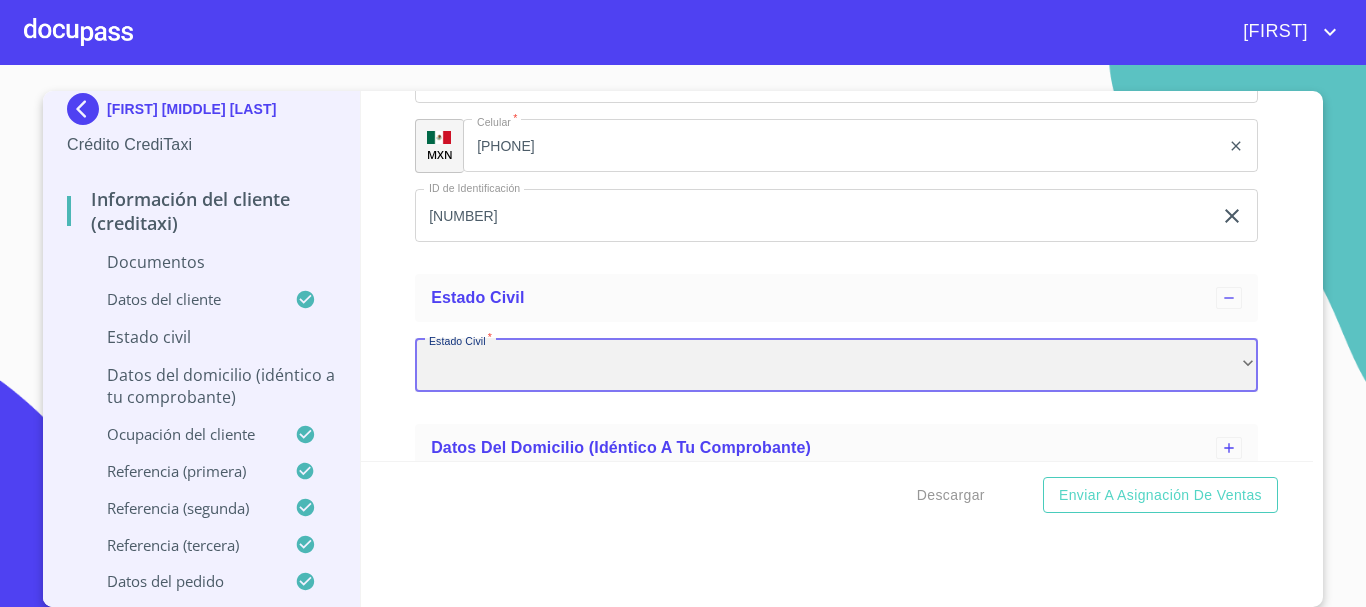 click on "​" at bounding box center [836, 365] 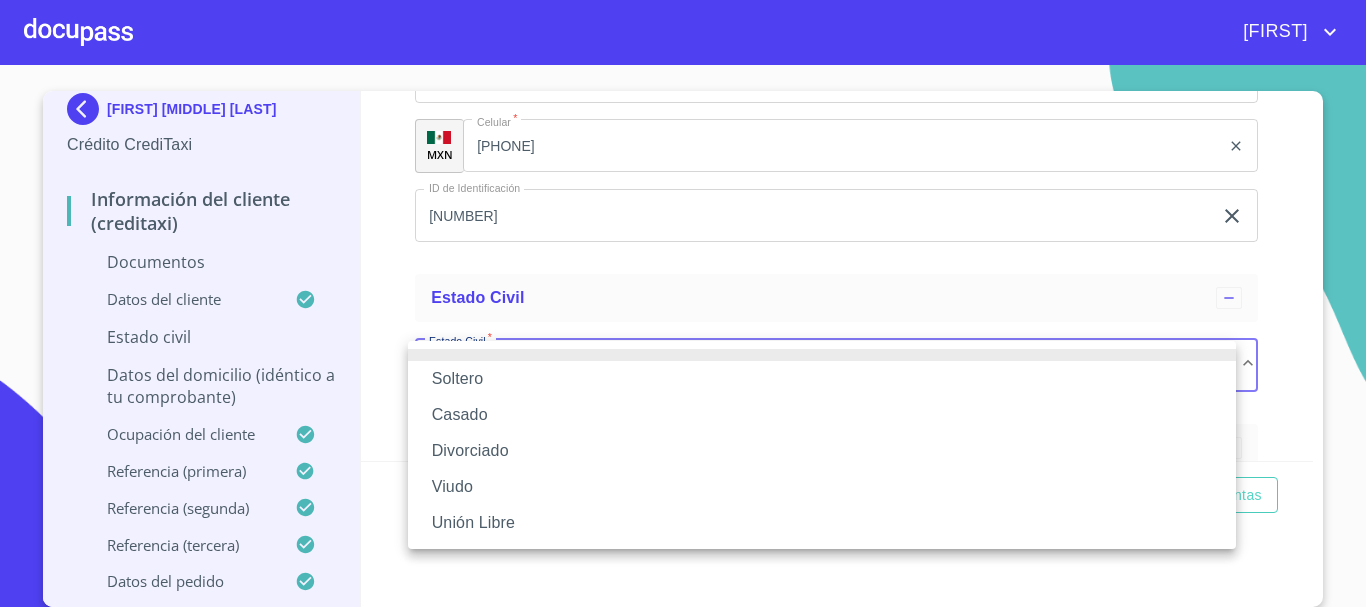 click on "Casado" at bounding box center [822, 415] 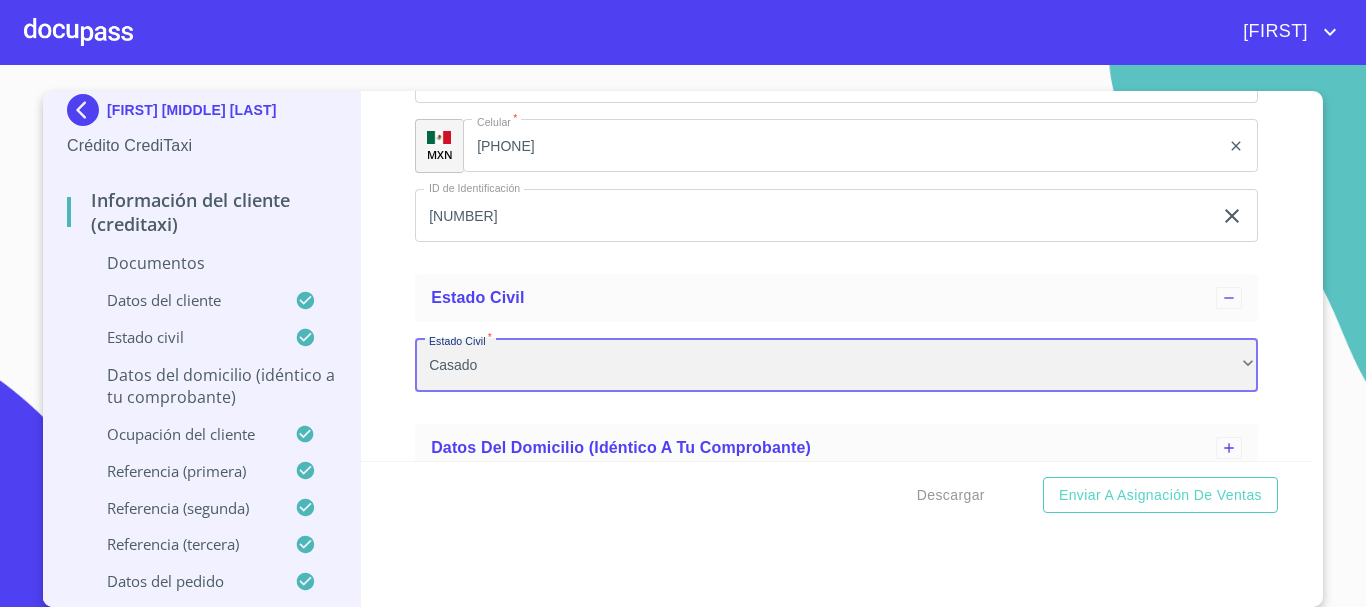 scroll, scrollTop: 12, scrollLeft: 0, axis: vertical 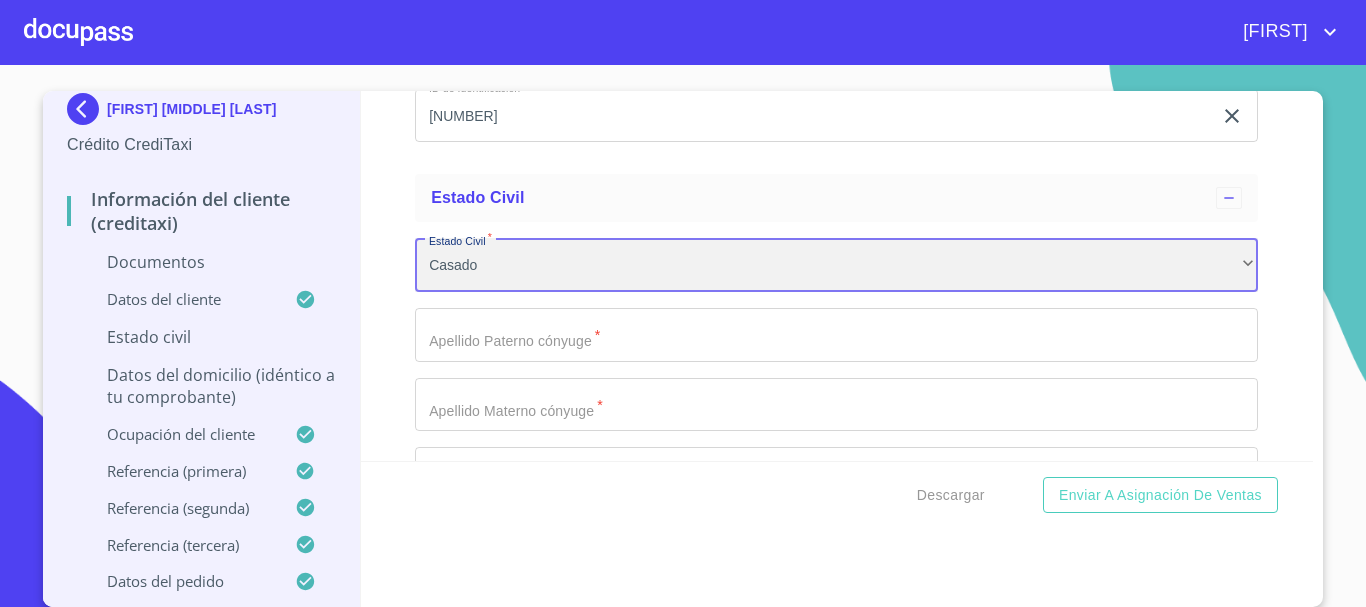 click on "Casado" at bounding box center [836, 265] 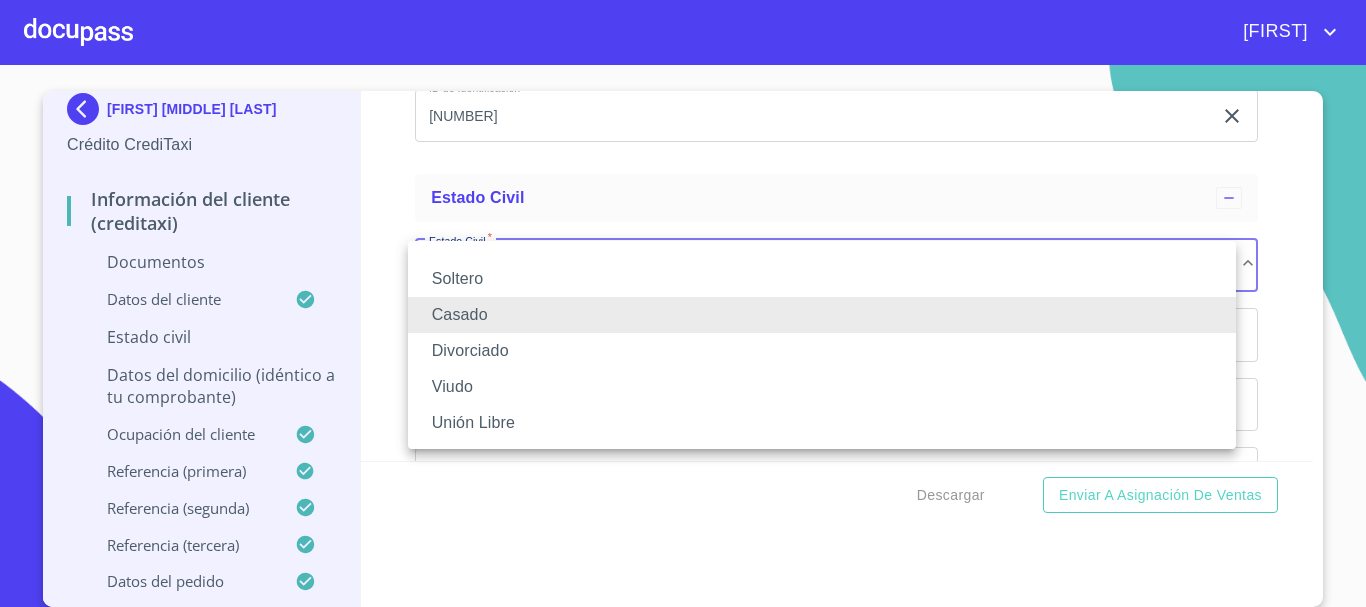 click on "Soltero" at bounding box center [822, 279] 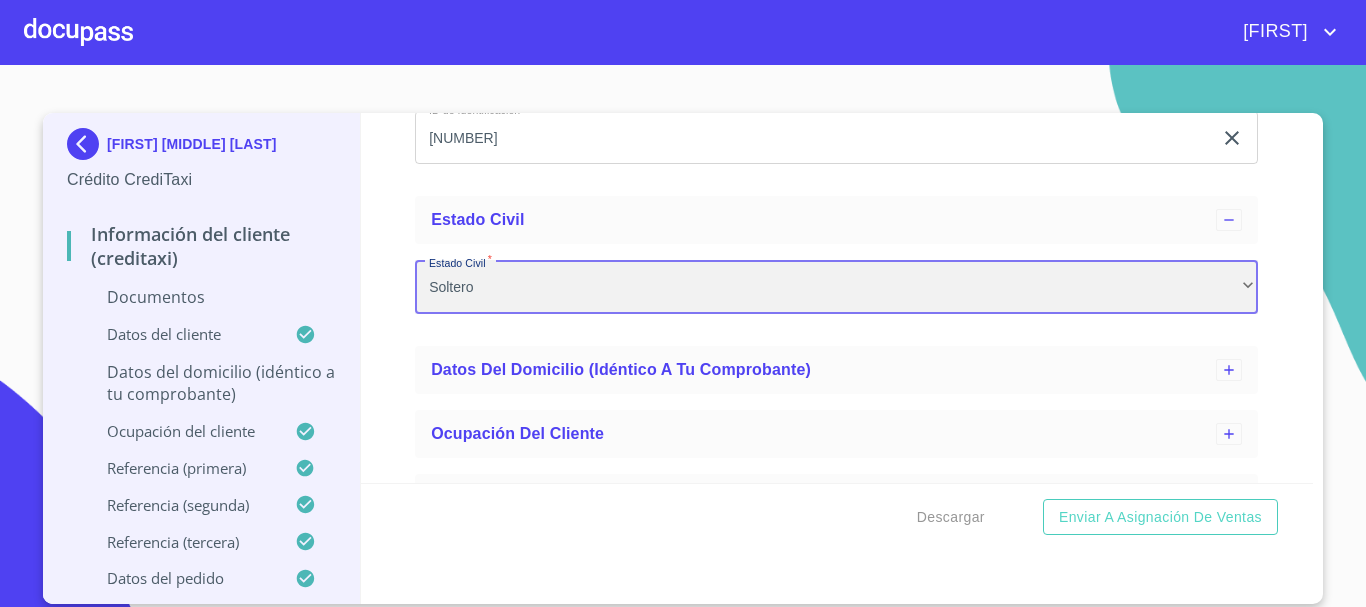 scroll, scrollTop: 0, scrollLeft: 0, axis: both 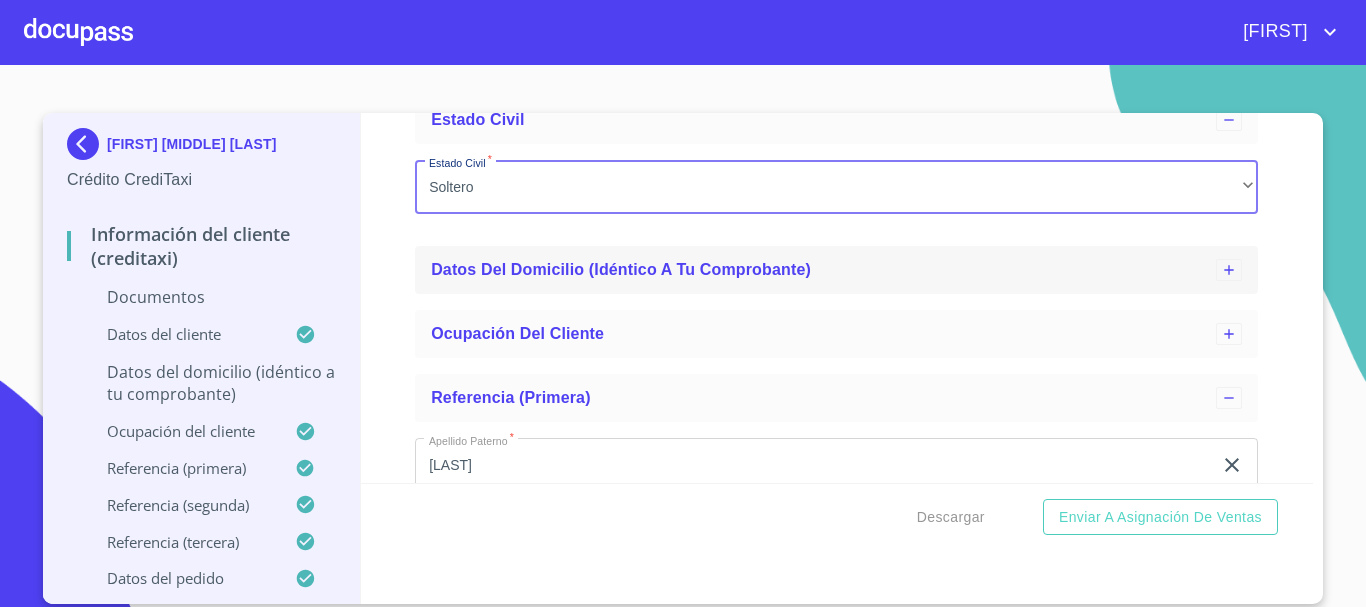 click on "Datos del domicilio (idéntico a tu comprobante)" at bounding box center [621, 269] 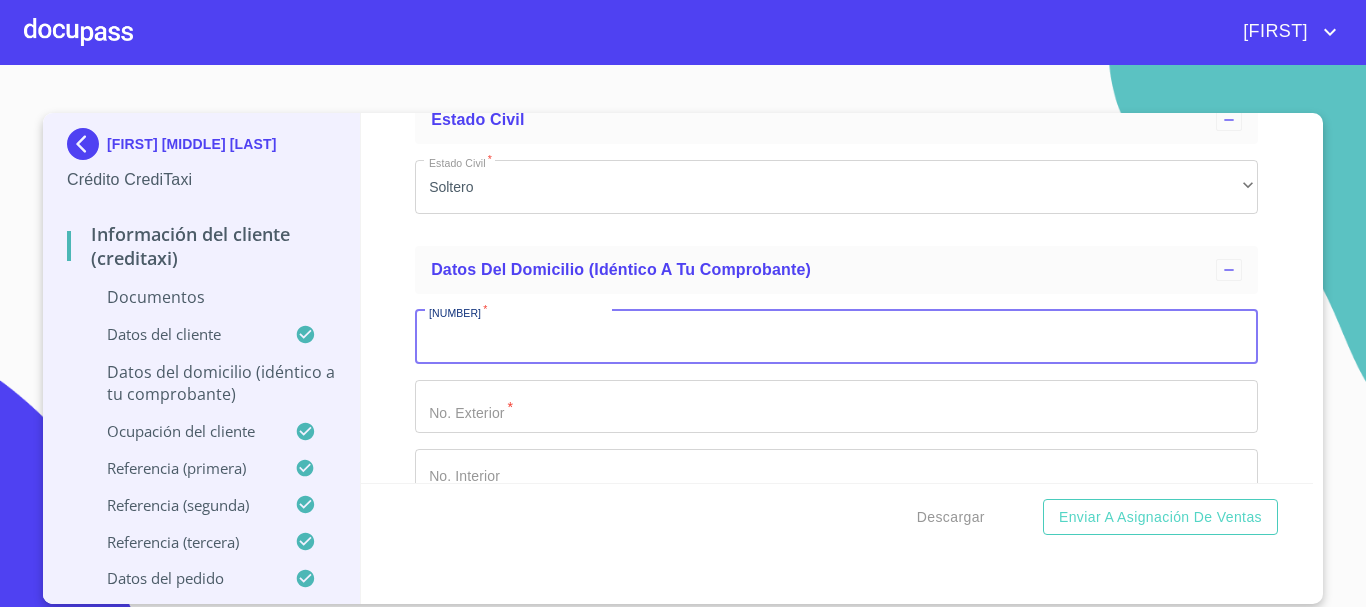 click on "Documento de identificación *" at bounding box center (836, 337) 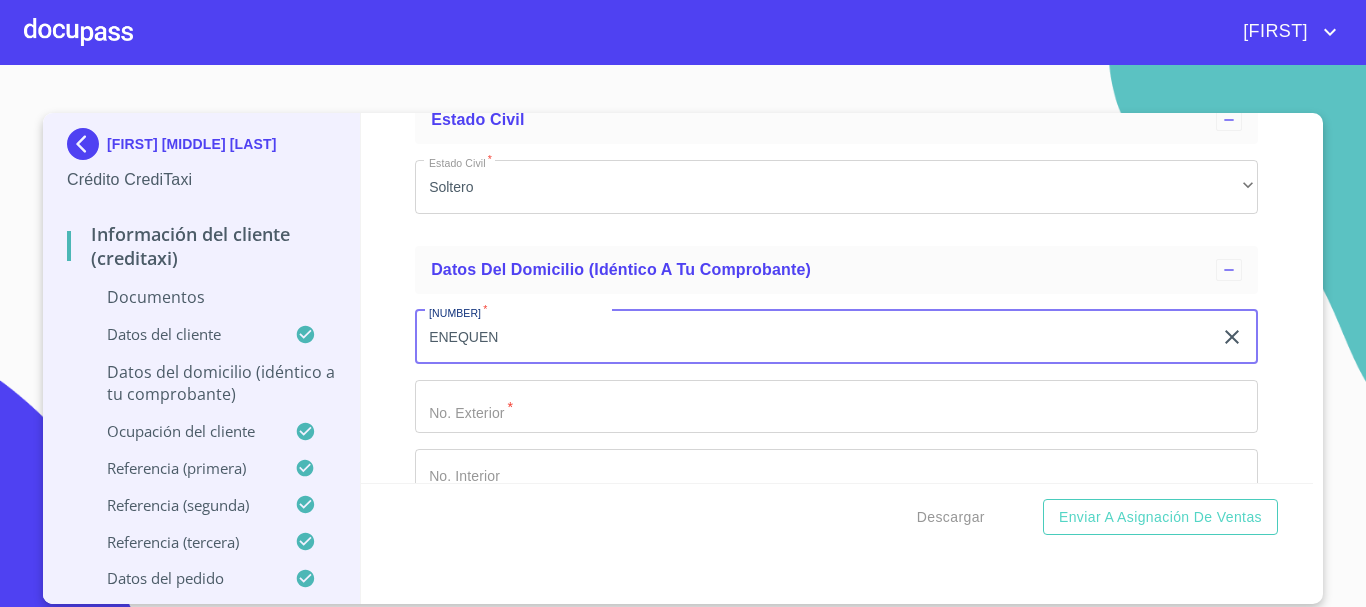 type on "ENEQUEN" 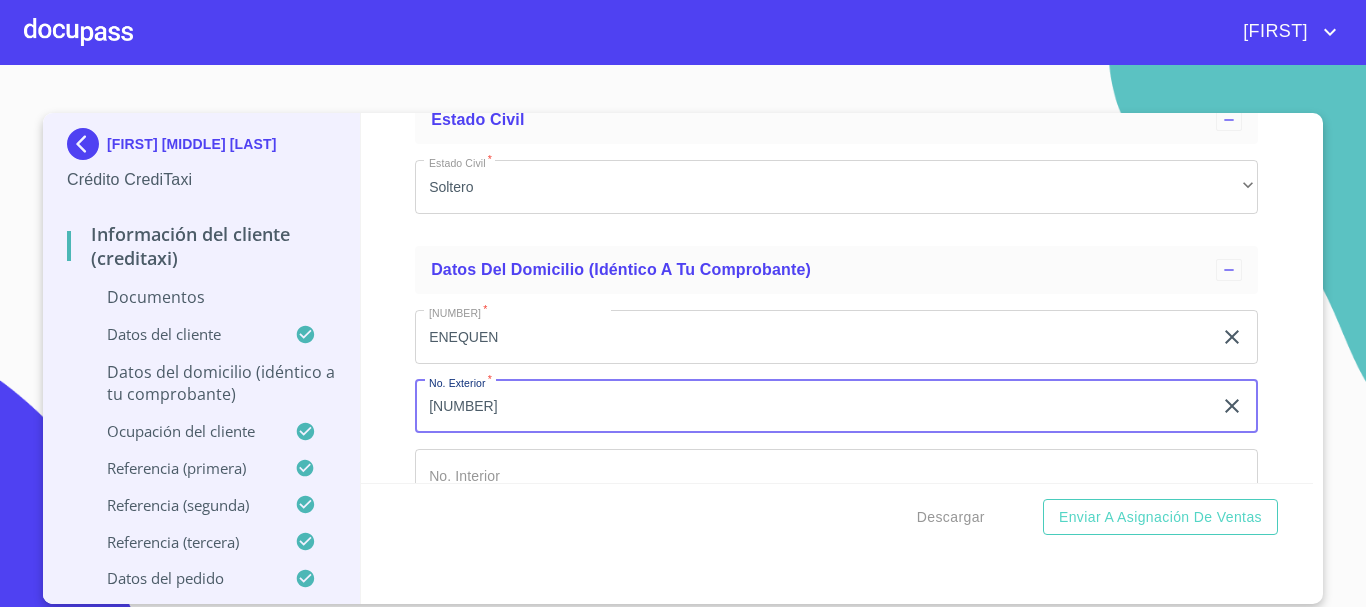 type on "[NUMBER]" 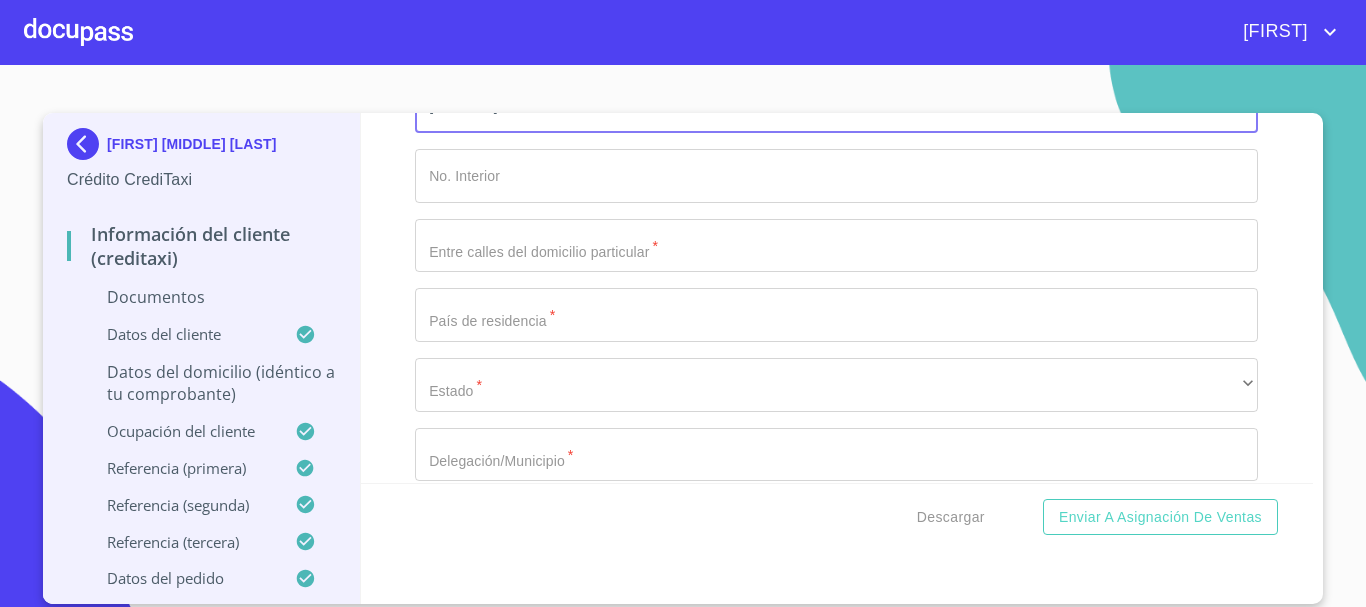 scroll, scrollTop: 5246, scrollLeft: 0, axis: vertical 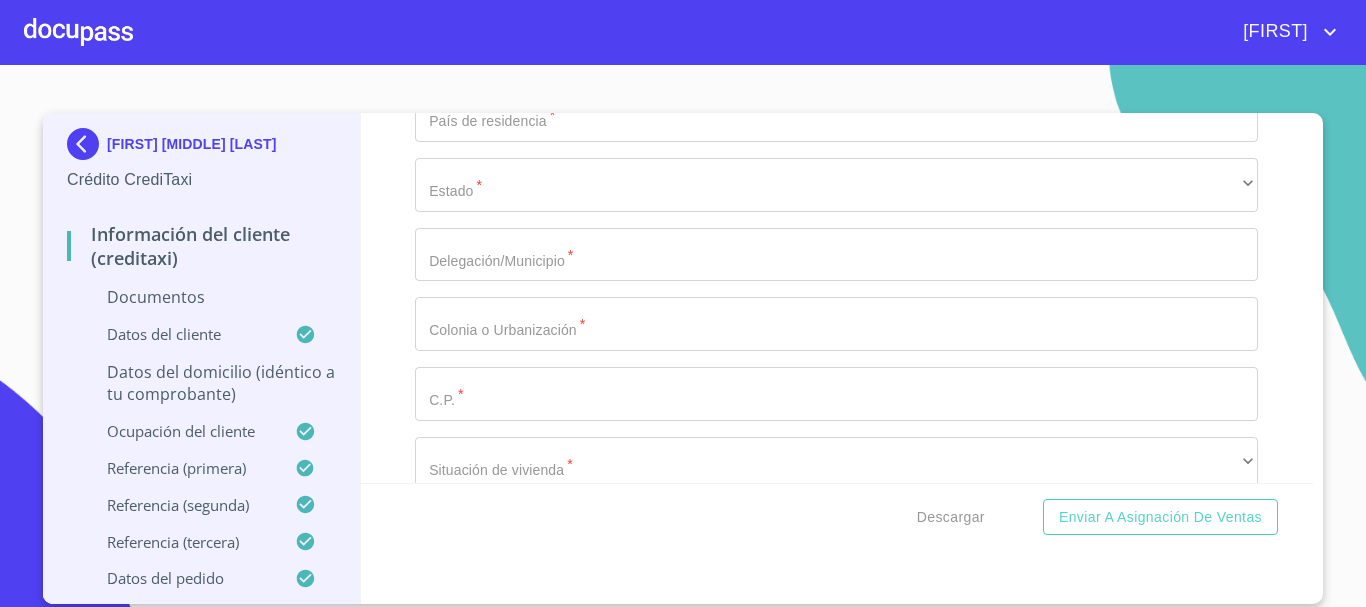 click on "Documento de identificación *" at bounding box center (813, -1298) 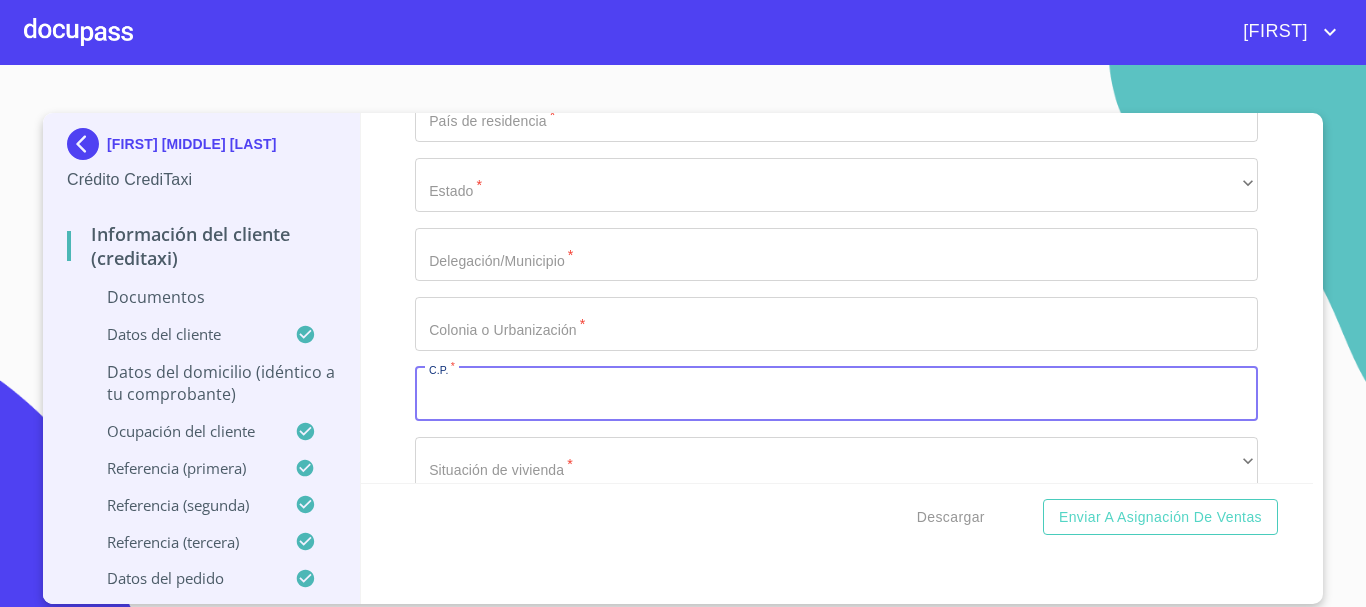 paste on "[ZIP CODE]" 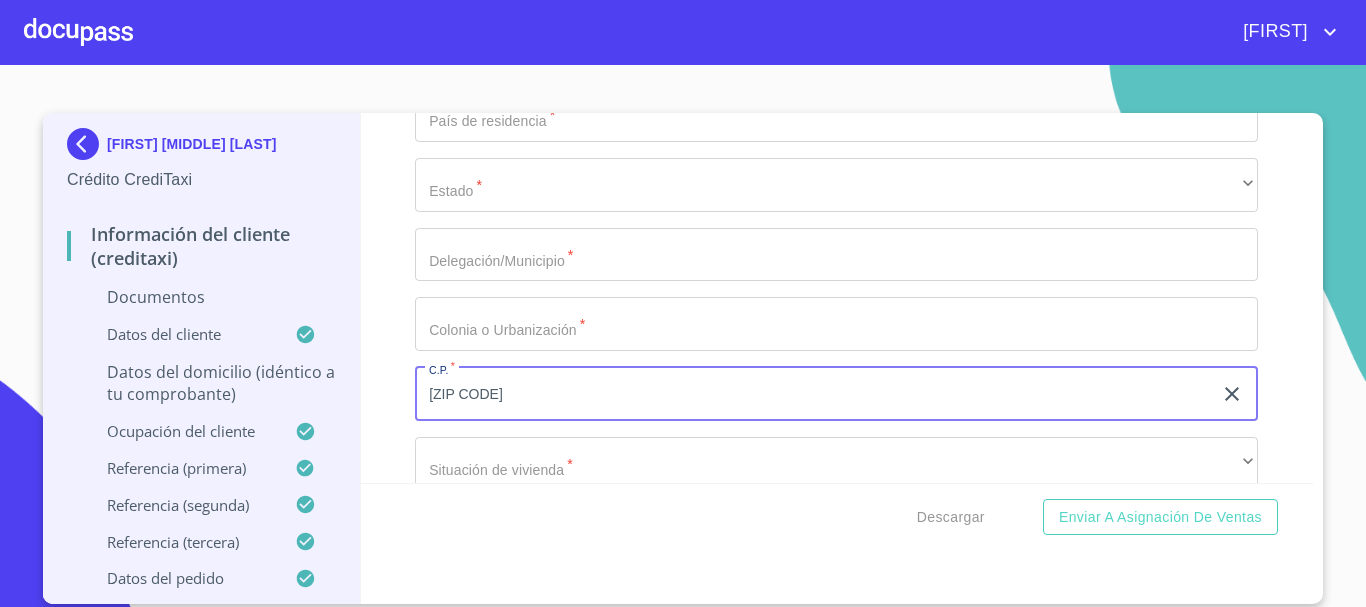 type on "[ZIP CODE]" 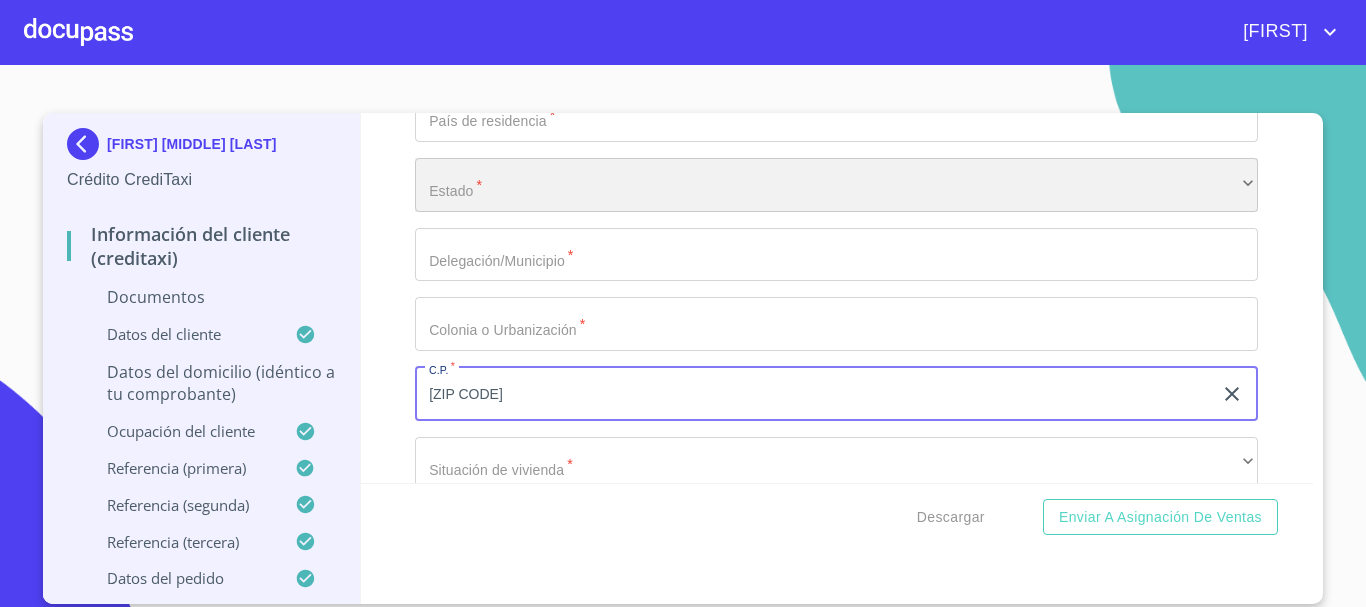 click on "​" at bounding box center [836, 185] 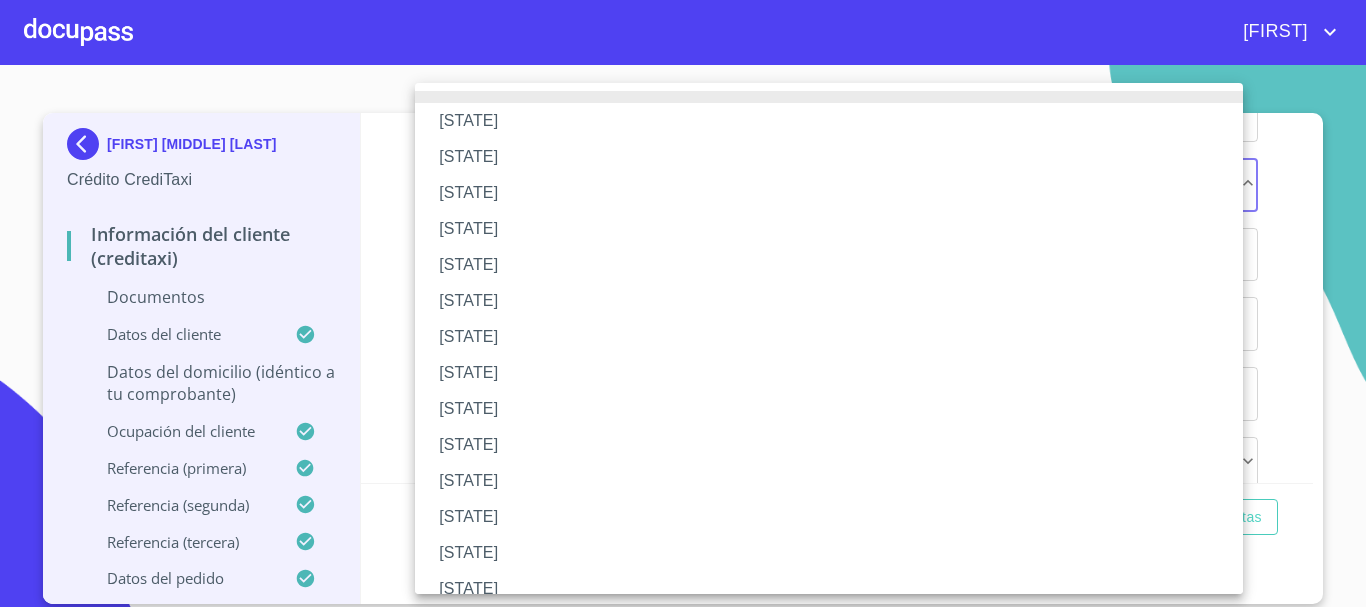 type 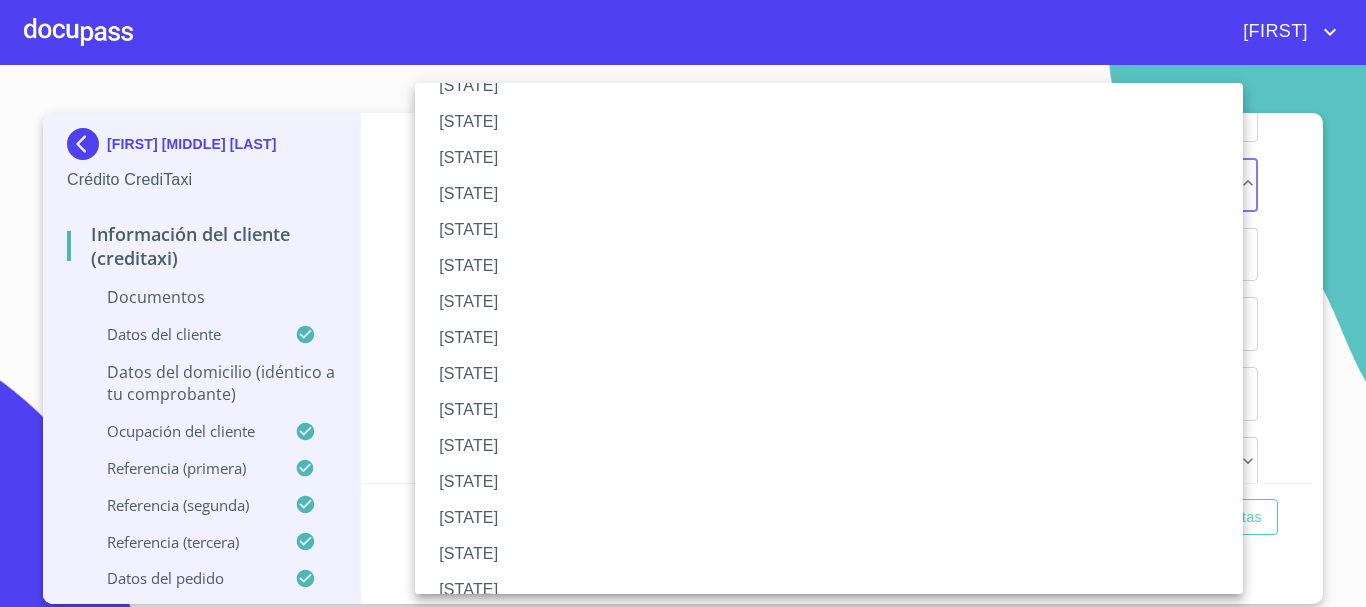 type 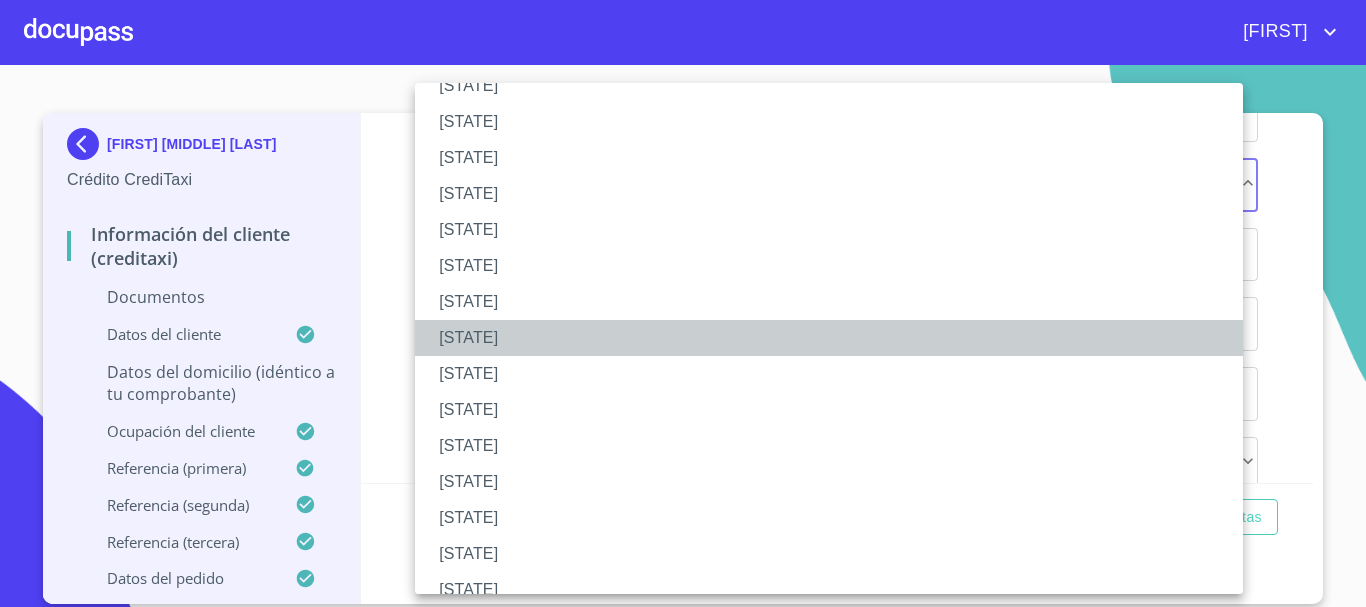 click on "[STATE]" at bounding box center (836, 338) 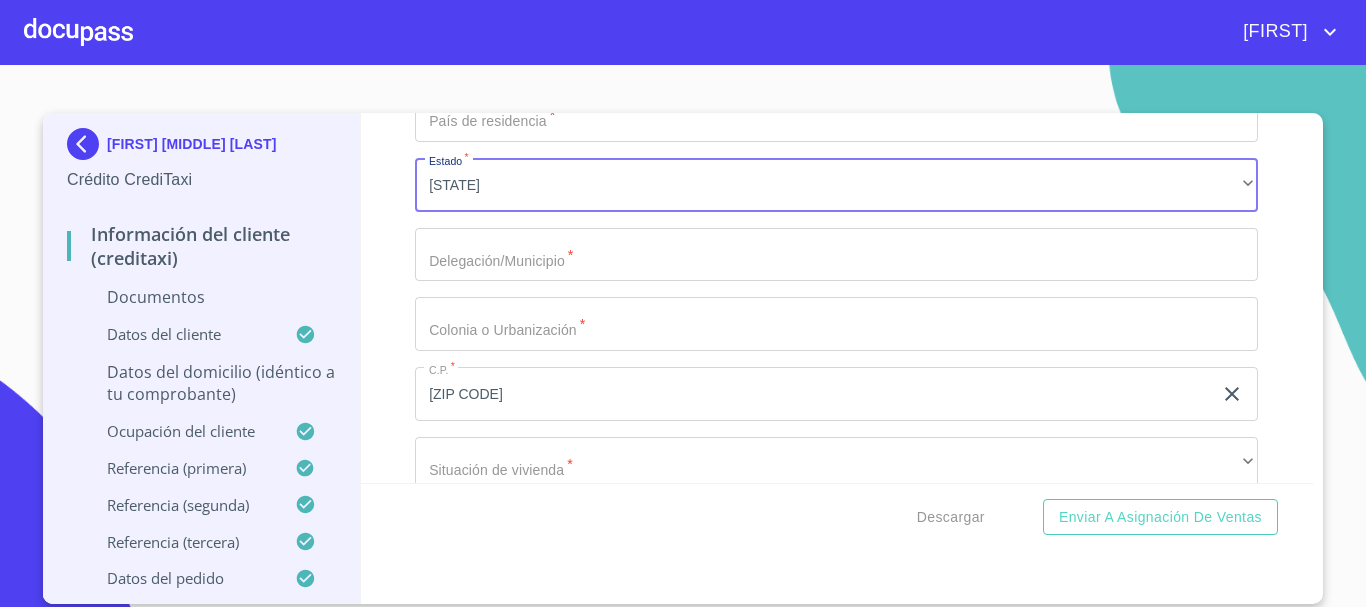 click on "Documento de identificación *" at bounding box center [813, -1298] 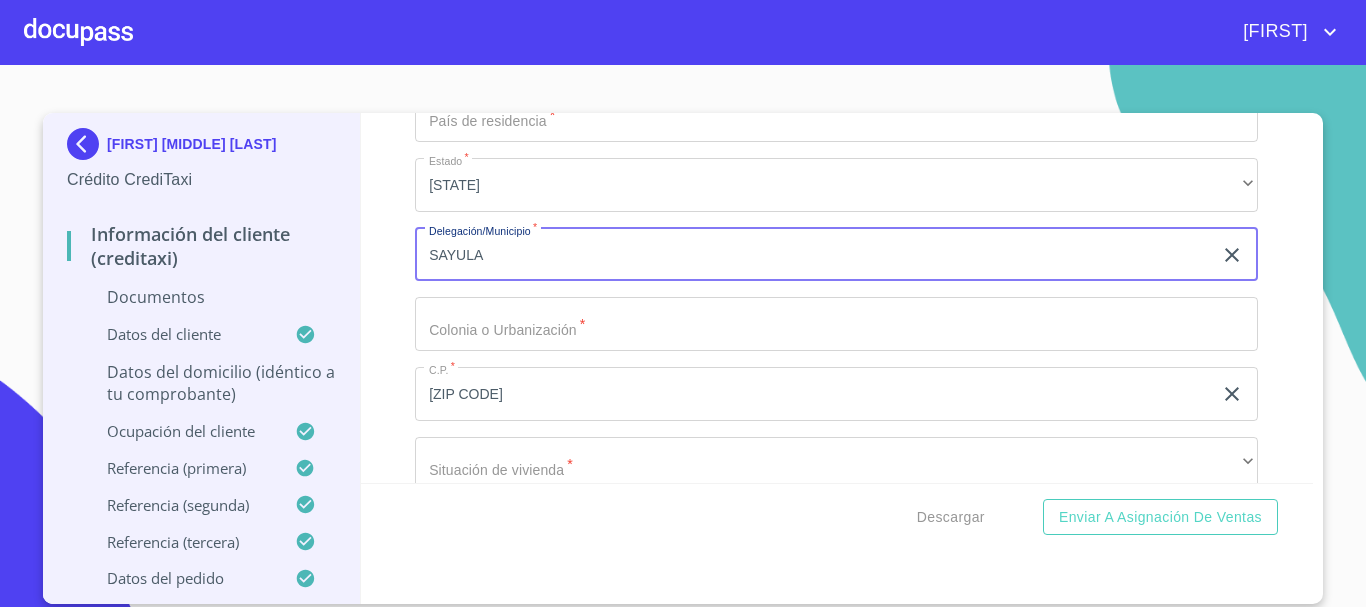 type on "SAYULA" 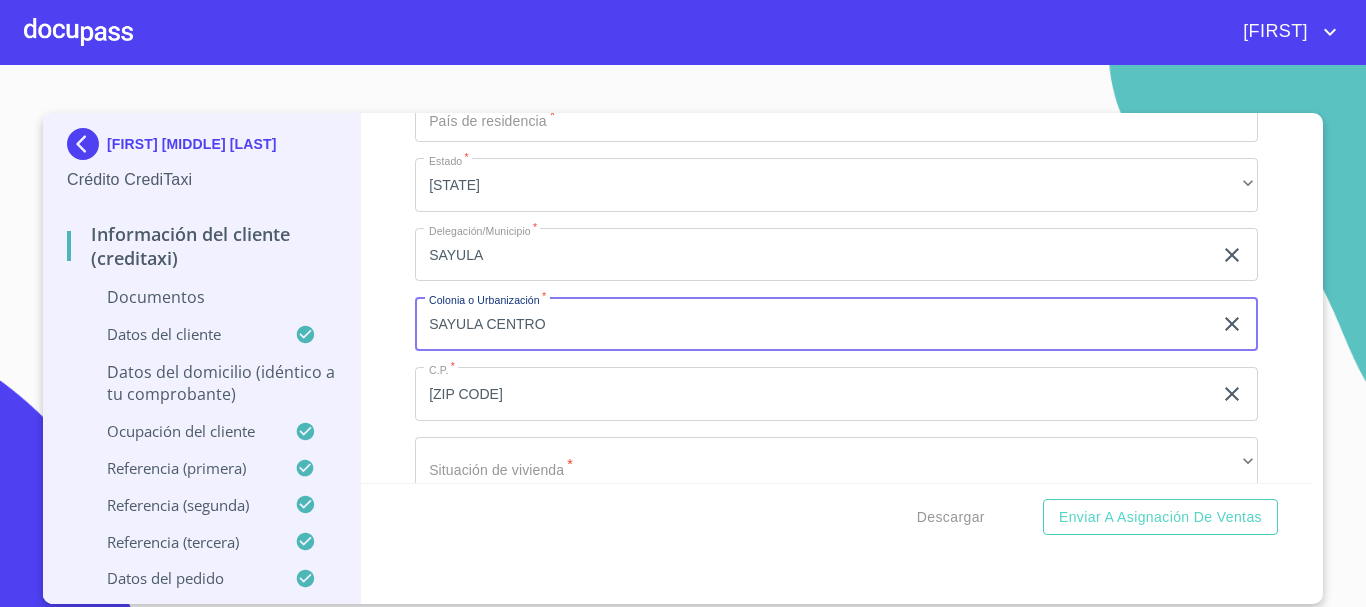 scroll, scrollTop: 5546, scrollLeft: 0, axis: vertical 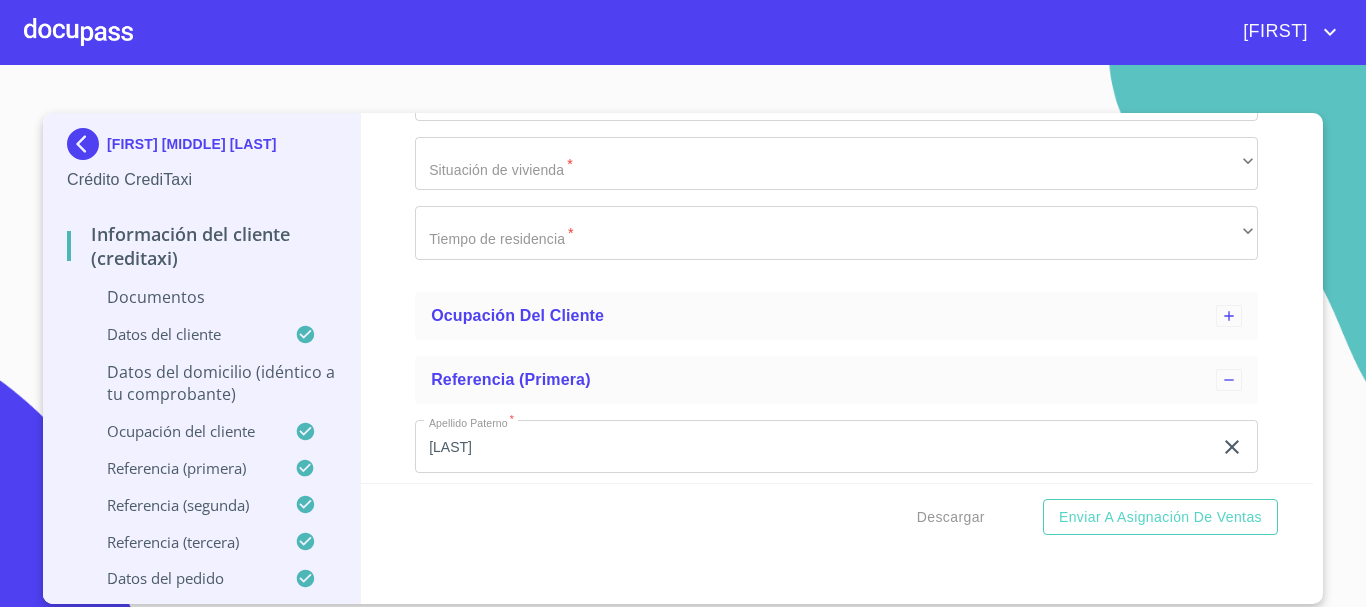 type on "SAYULA CENTRO" 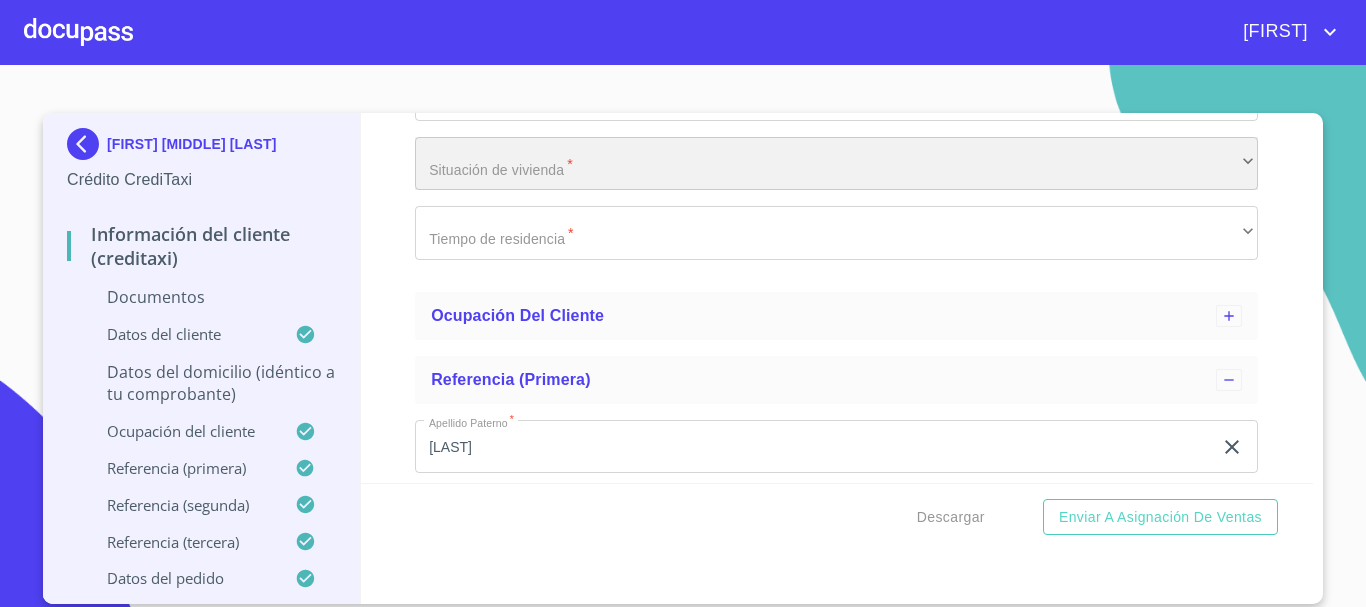click on "​" at bounding box center [836, 164] 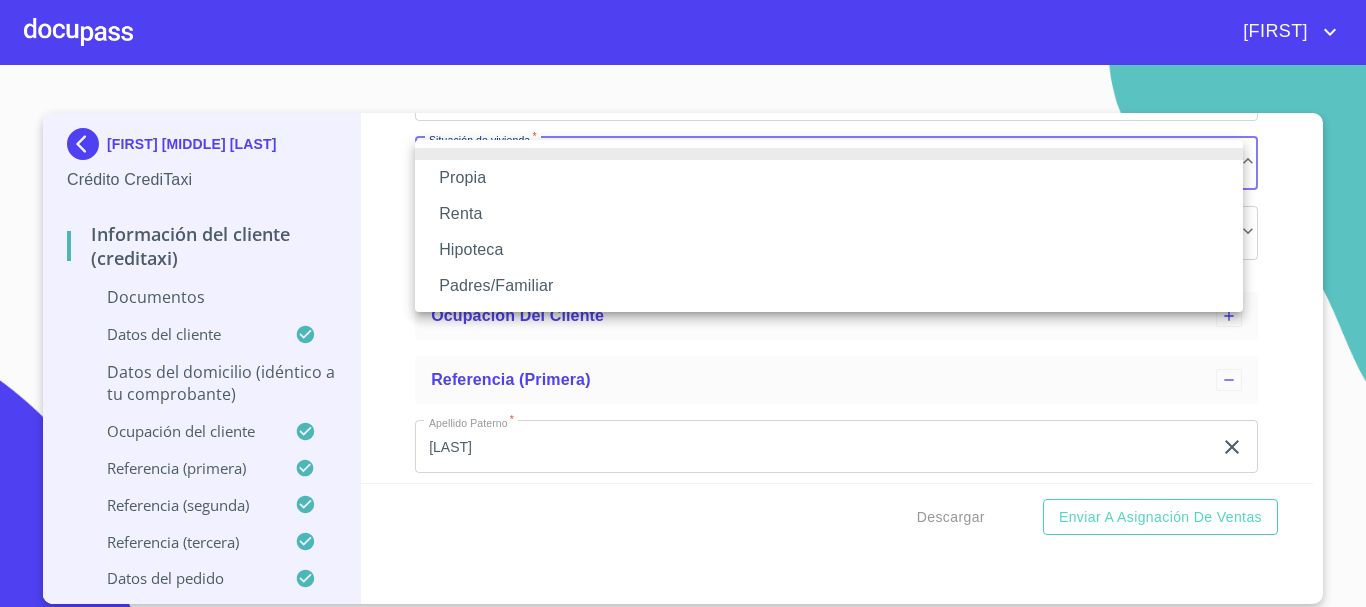 click on "Propia" at bounding box center (829, 178) 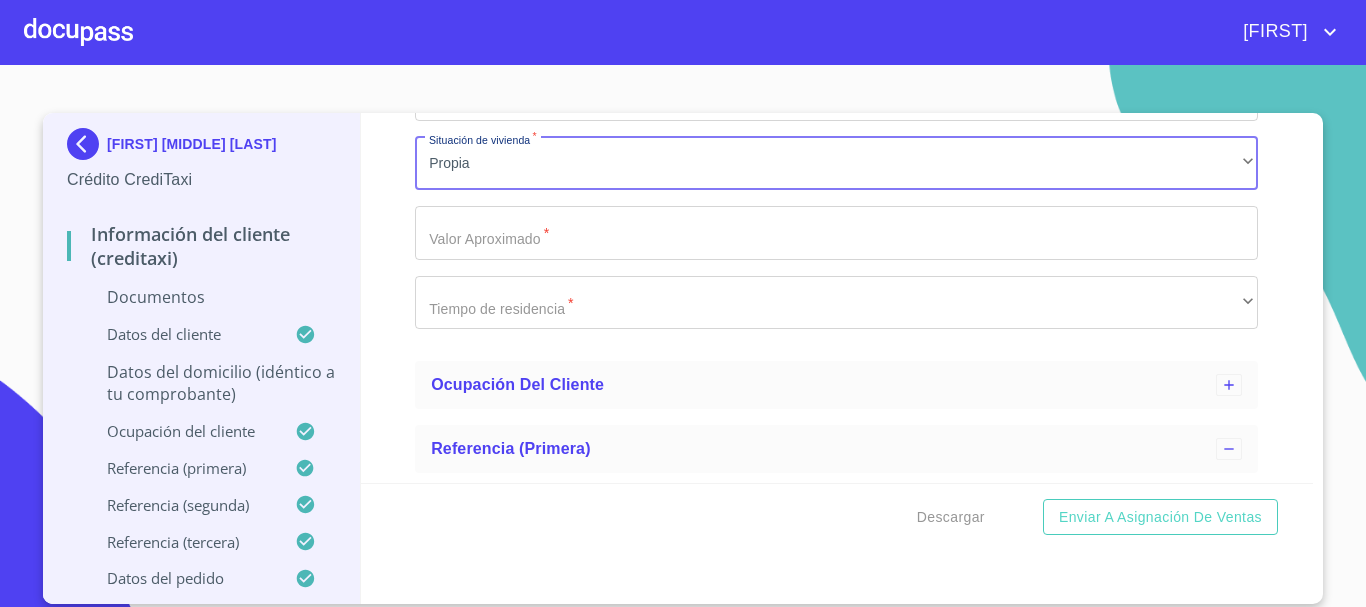 click on "Documento de identificación *" at bounding box center (813, -1598) 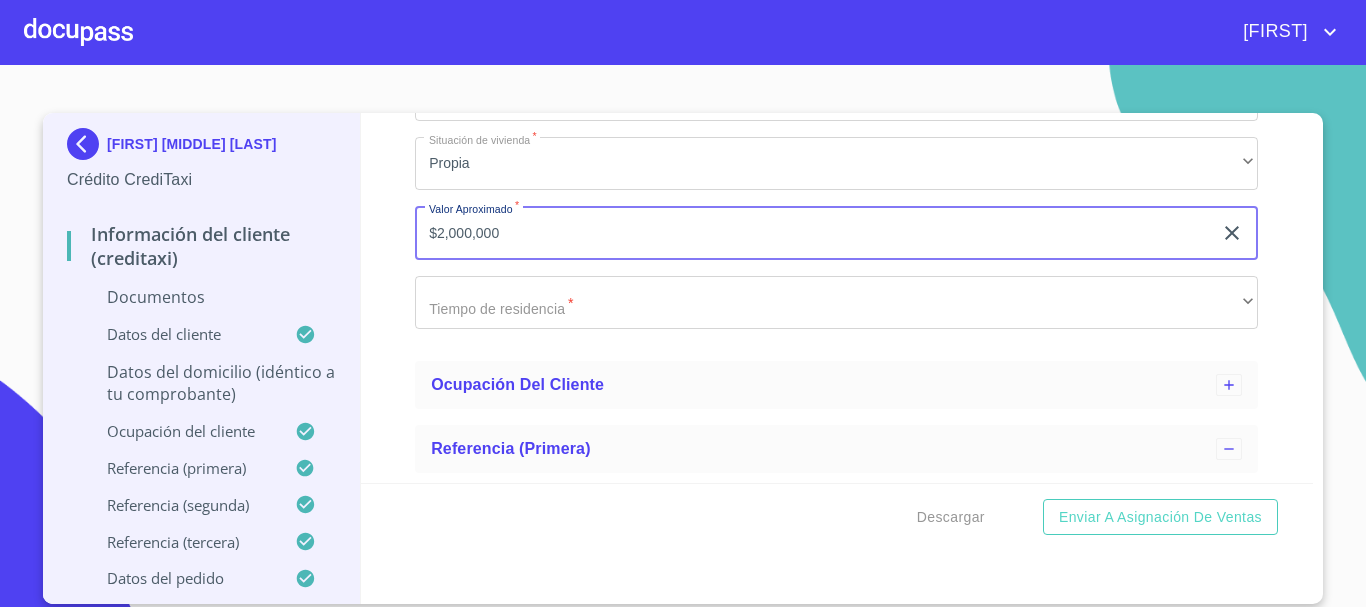 type on "$2,000,000" 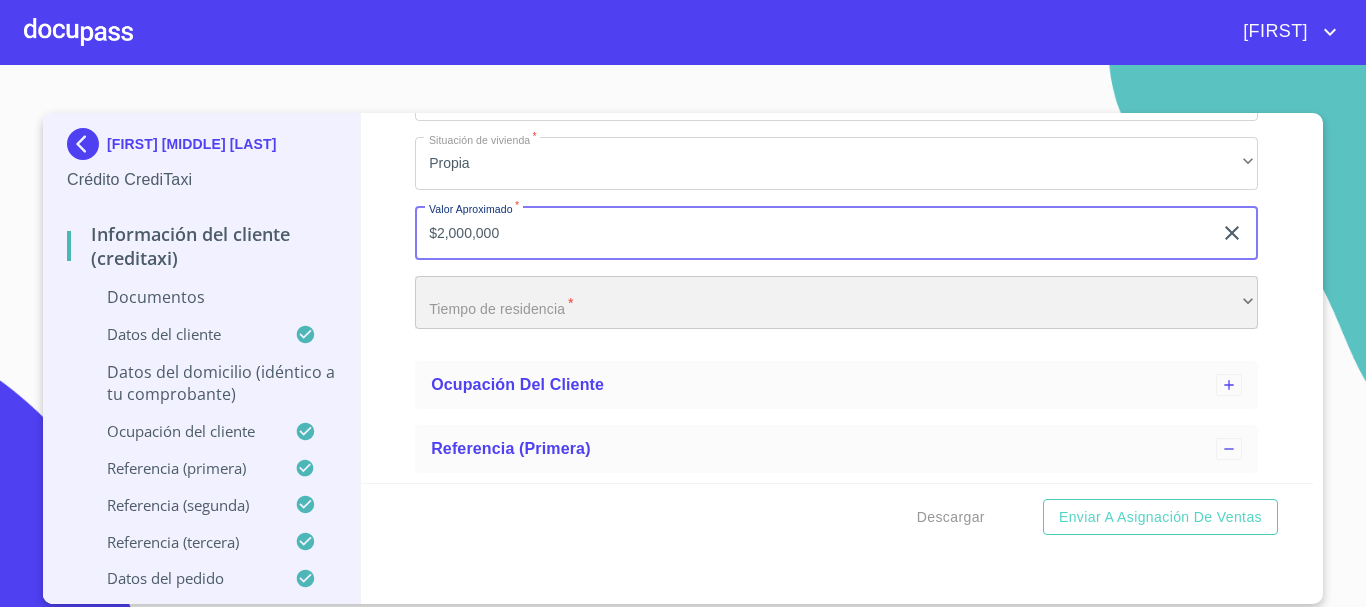 click on "​" at bounding box center (836, 303) 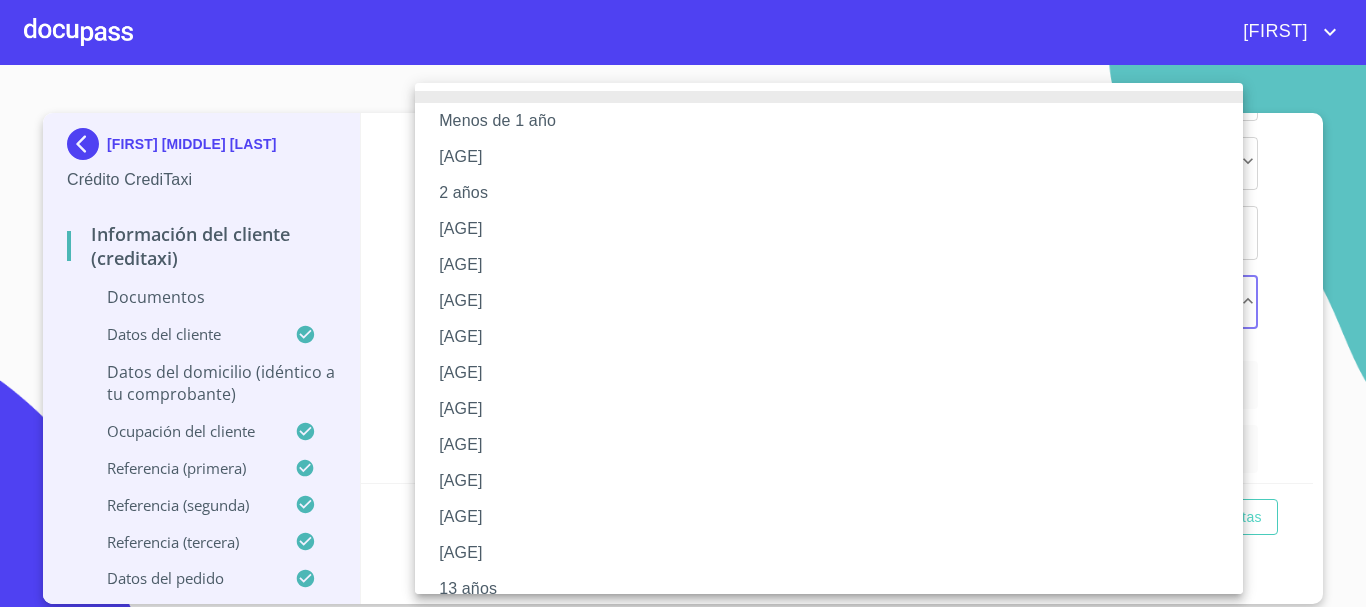 click on "[AGE]" at bounding box center [836, 301] 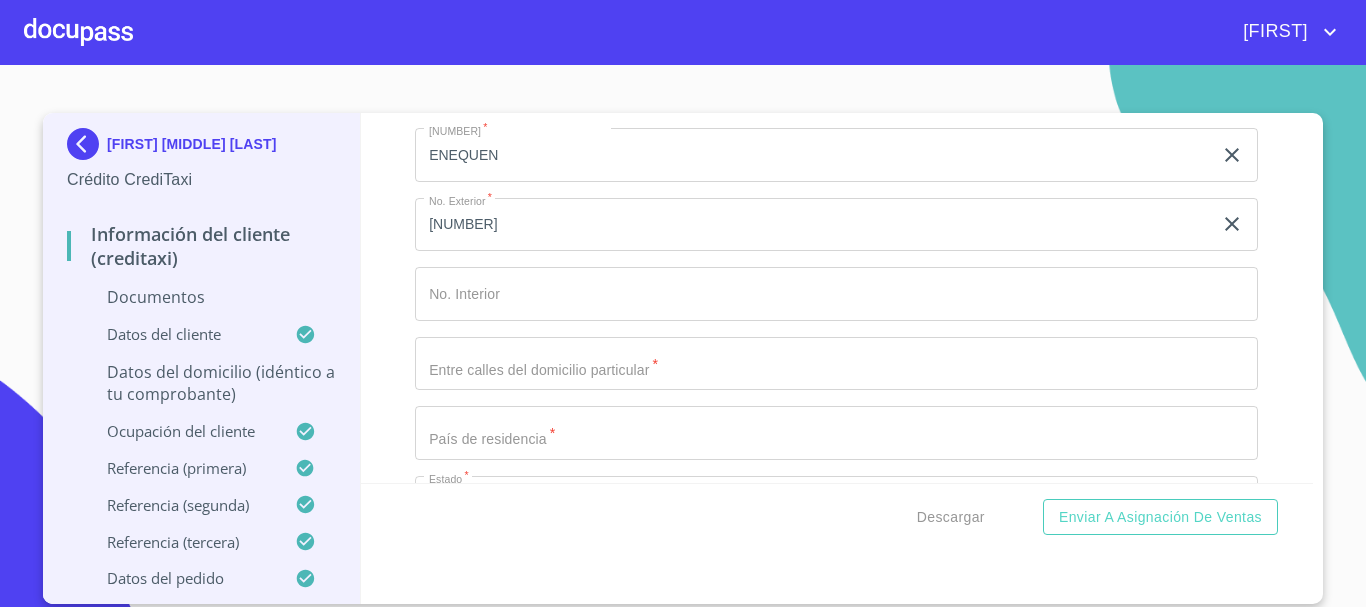 scroll, scrollTop: 4946, scrollLeft: 0, axis: vertical 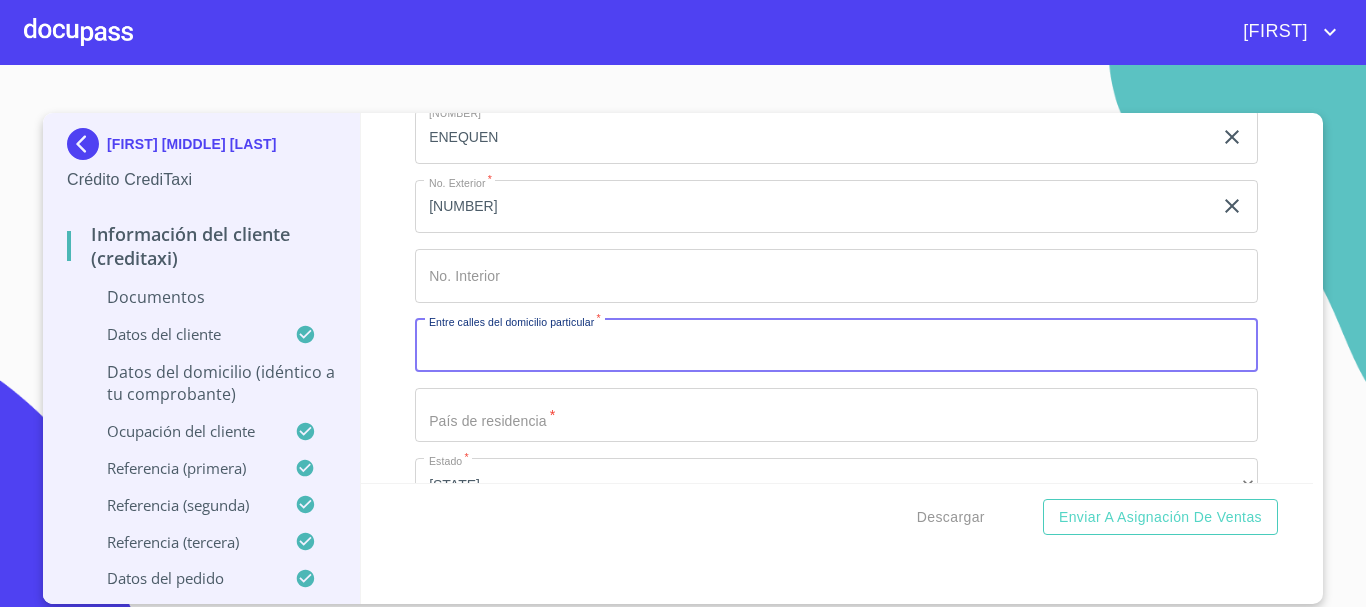 click on "Documento de identificación *" at bounding box center [836, 346] 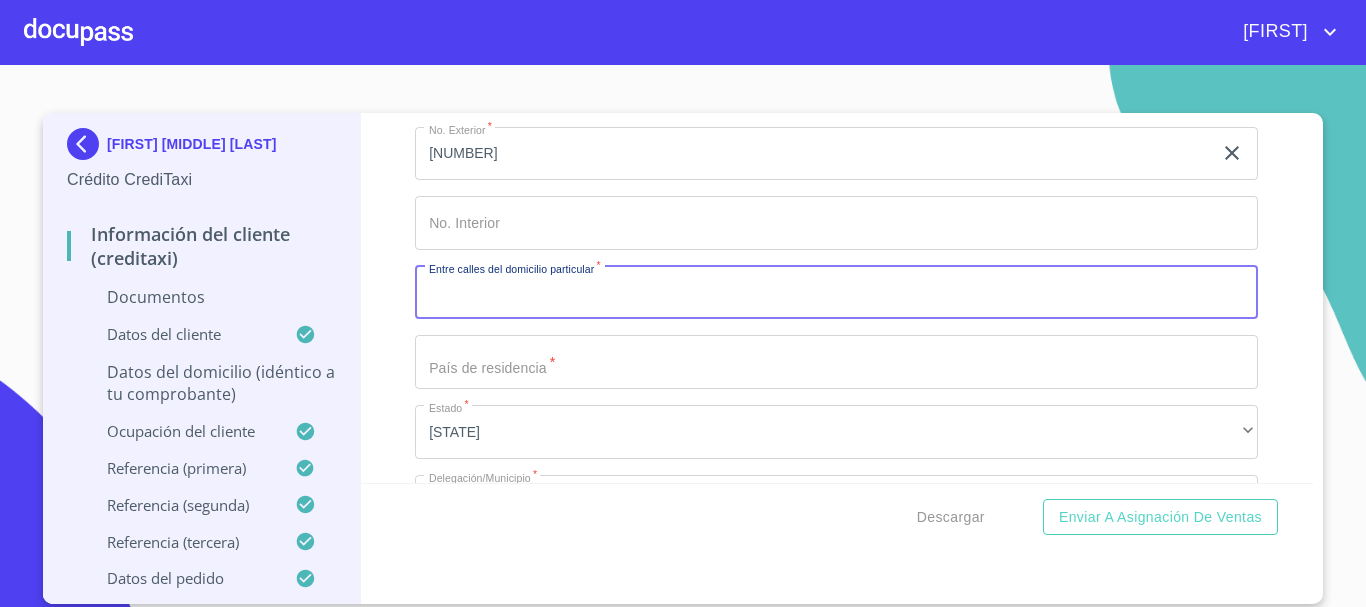 scroll, scrollTop: 5046, scrollLeft: 0, axis: vertical 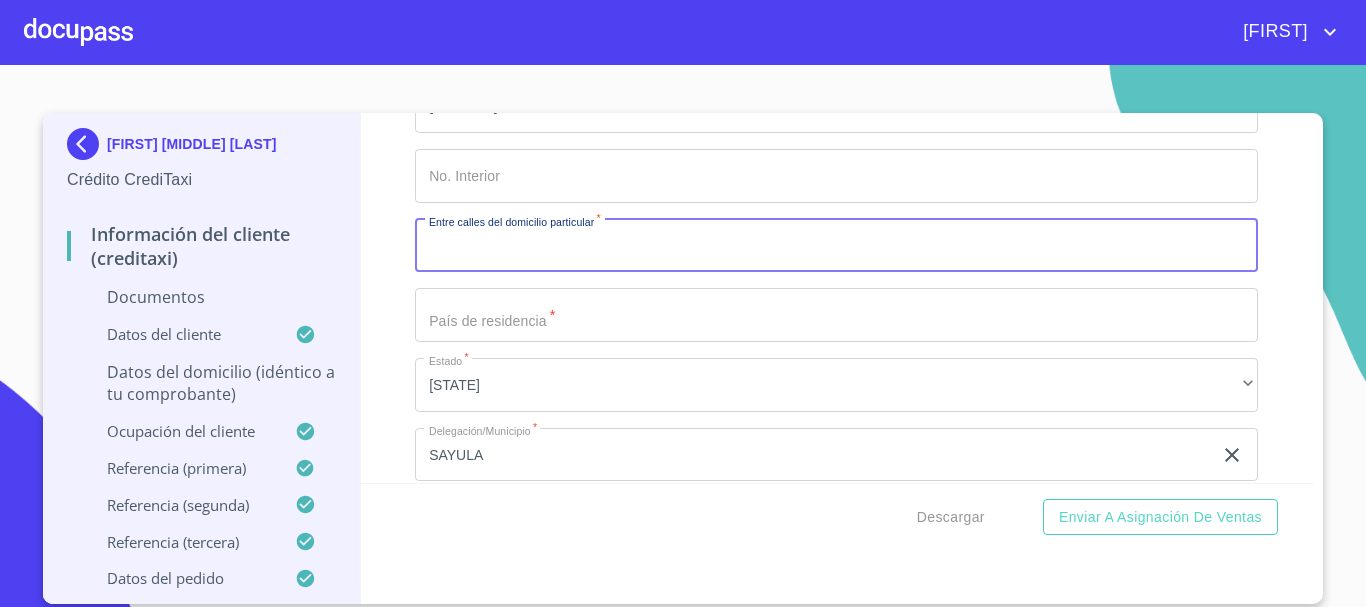 click on "Documento de identificación *" at bounding box center (813, -1098) 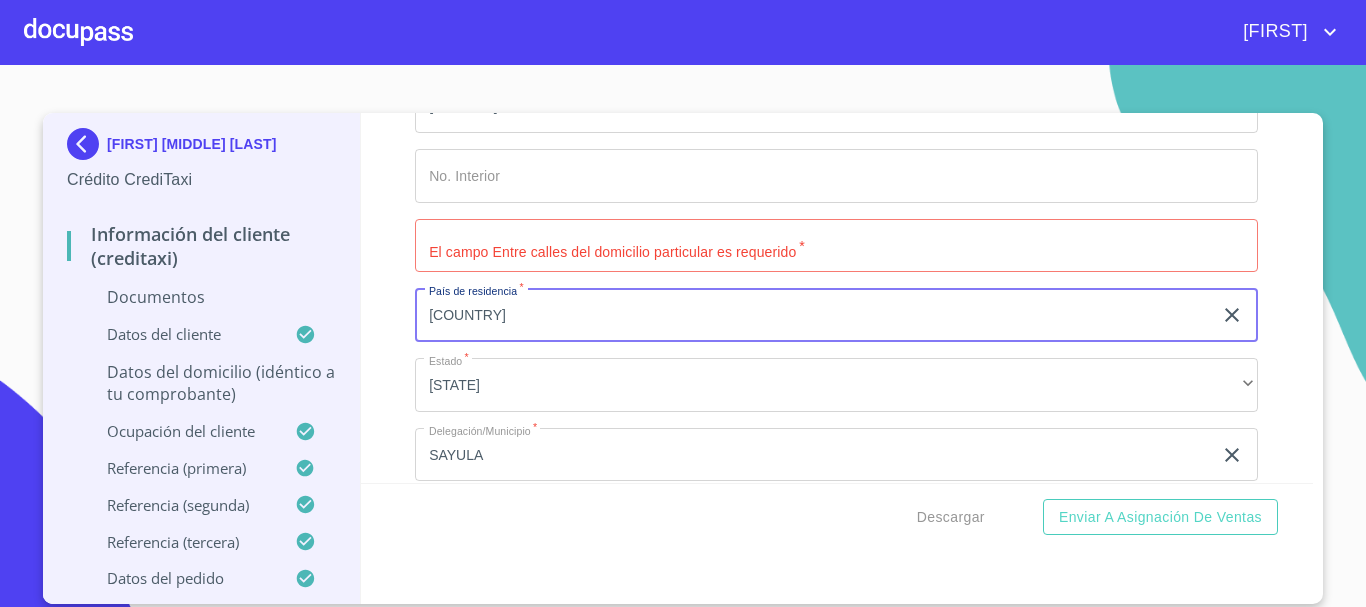 type on "[COUNTRY]" 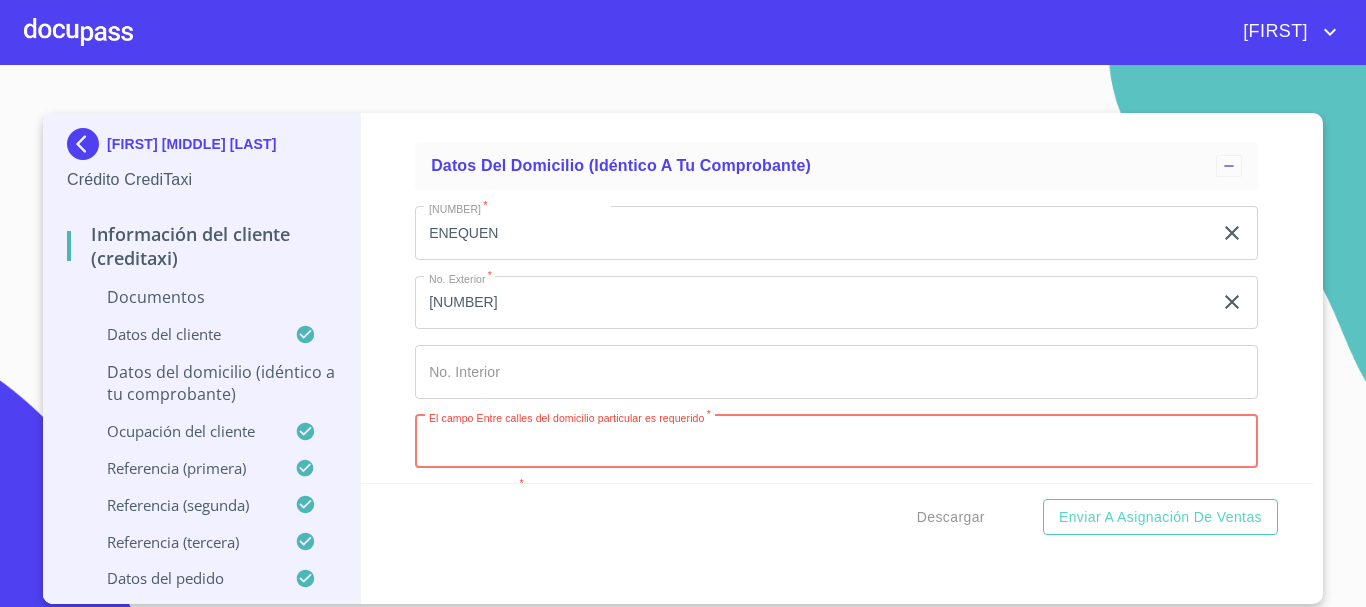 scroll, scrollTop: 4846, scrollLeft: 0, axis: vertical 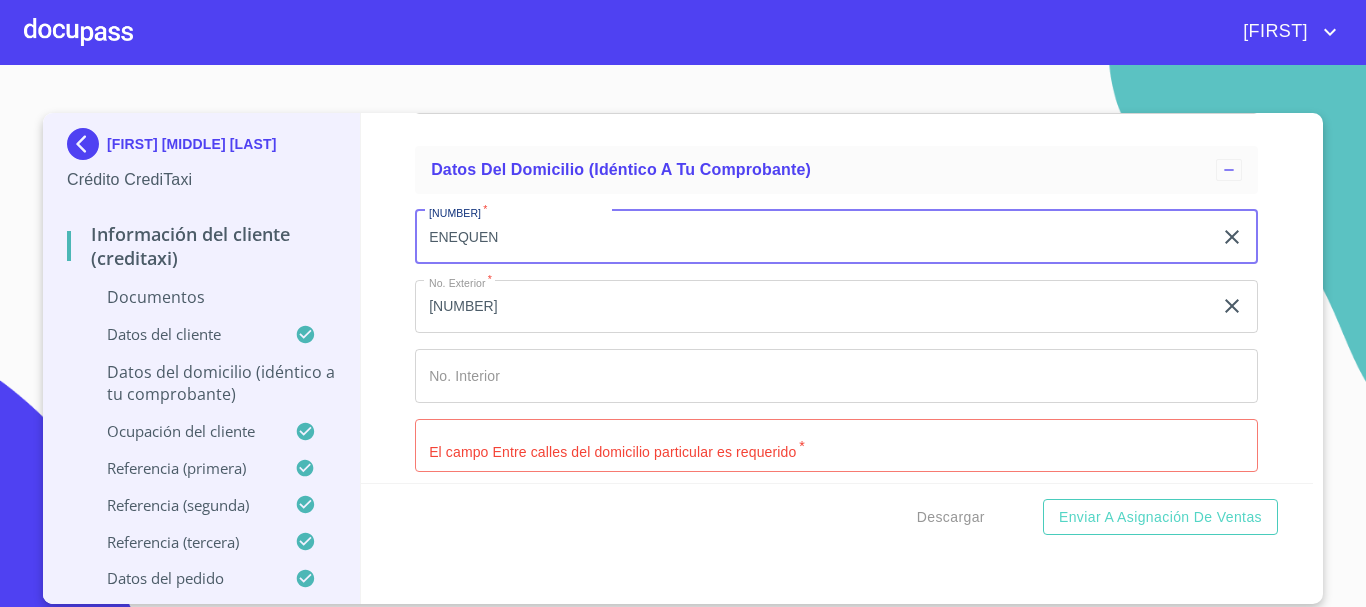 click on "ENEQUEN" at bounding box center [813, 237] 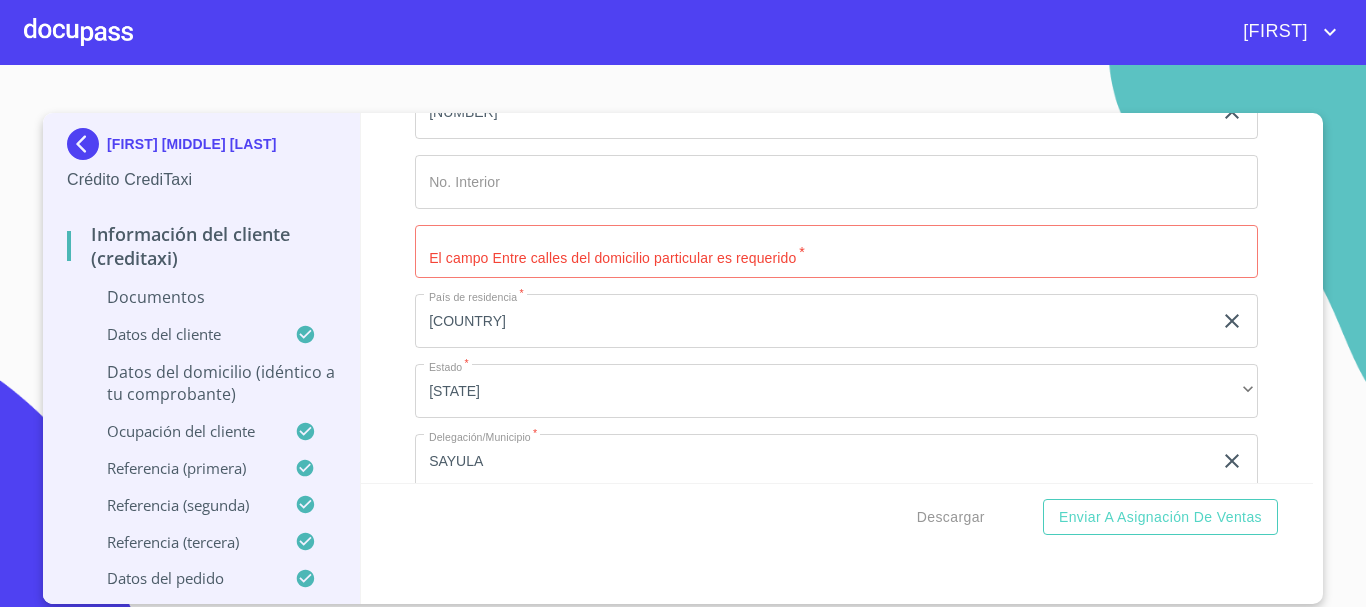 scroll, scrollTop: 5046, scrollLeft: 0, axis: vertical 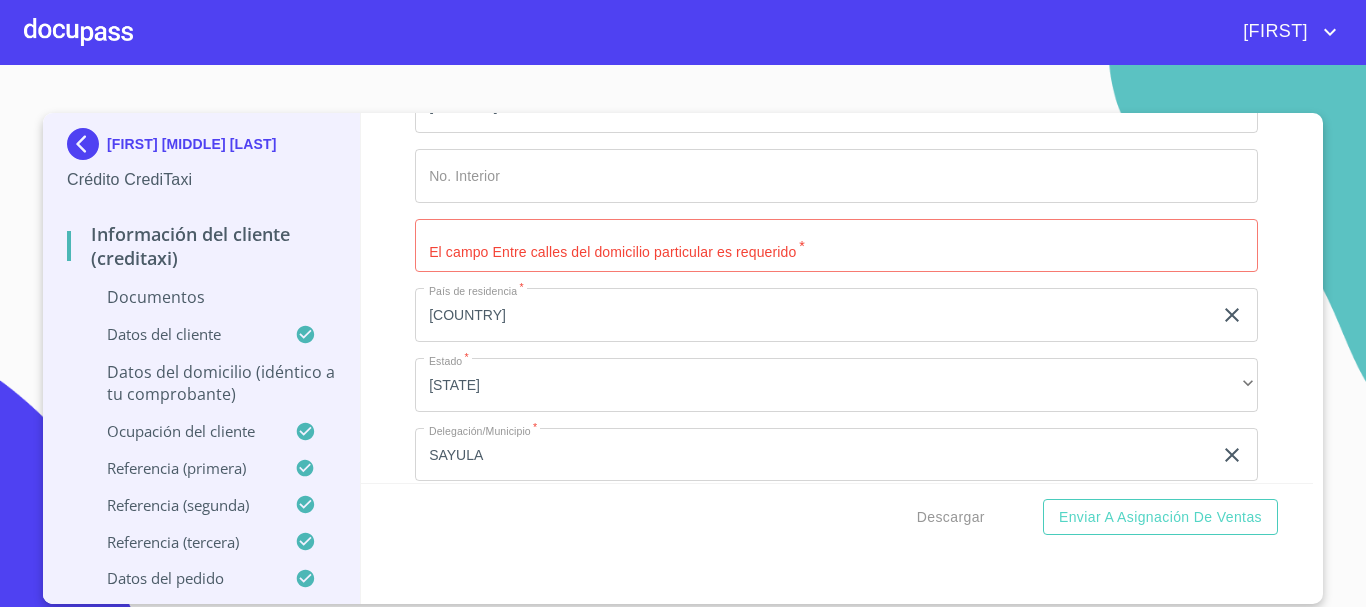 type on "HENEQUEN" 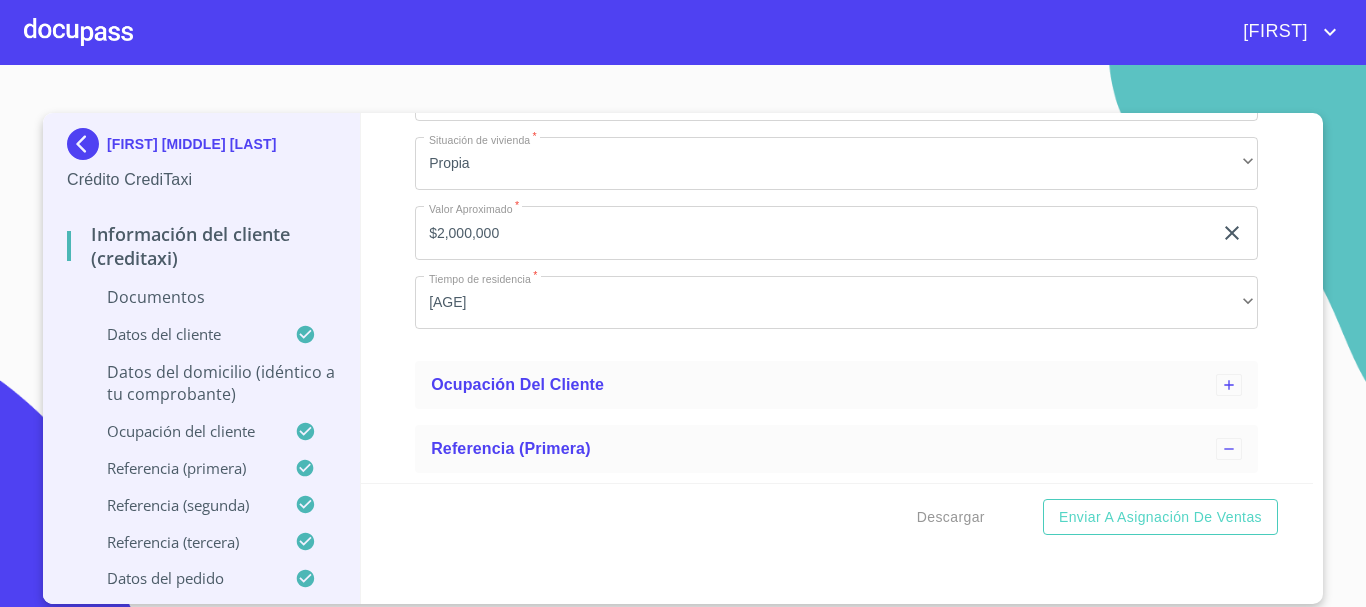 scroll, scrollTop: 5246, scrollLeft: 0, axis: vertical 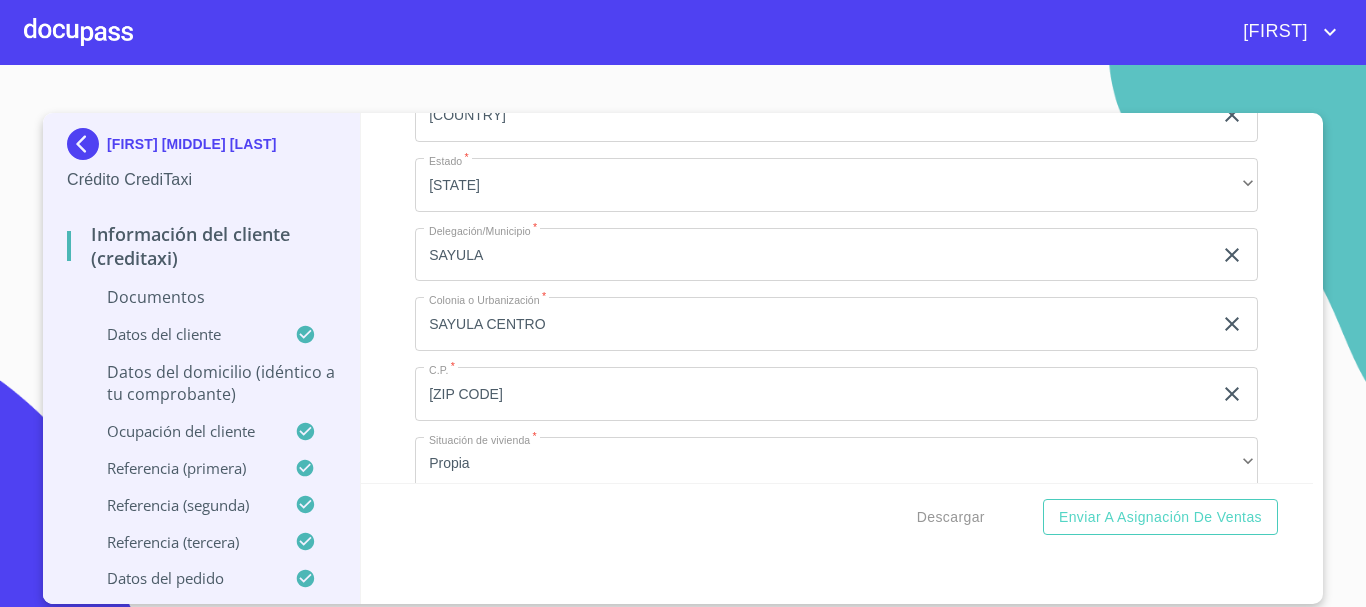 type on "IZOTE Y MAGUEY" 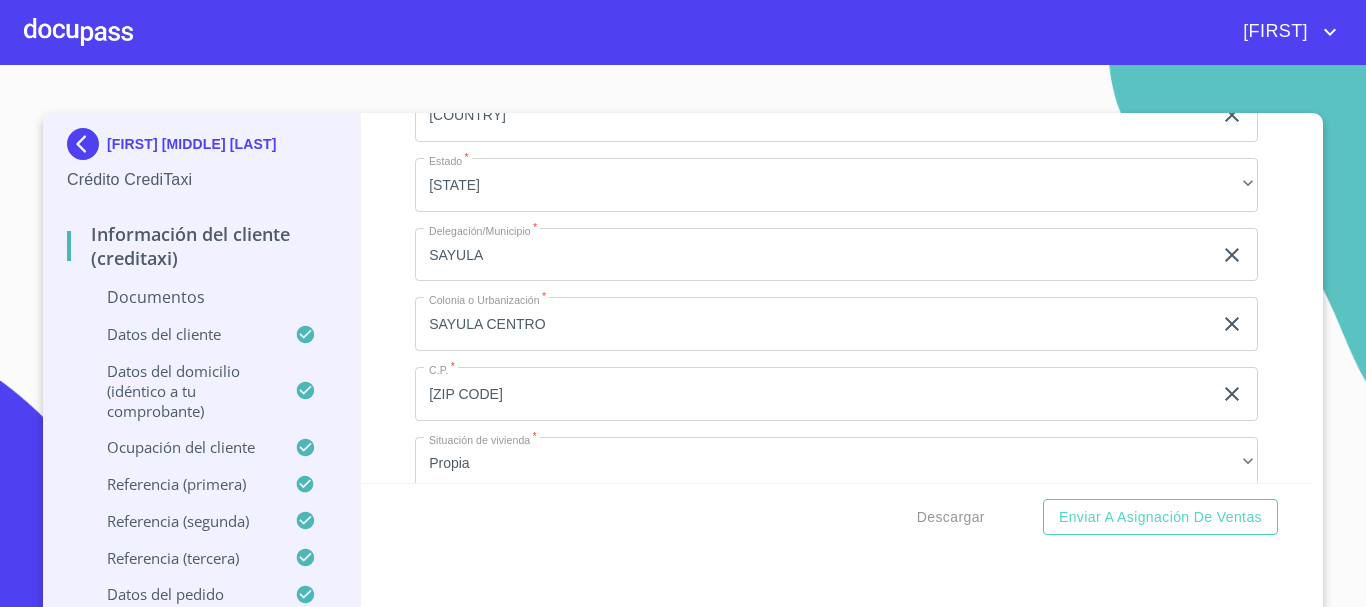 click on "Documentos" at bounding box center [201, 297] 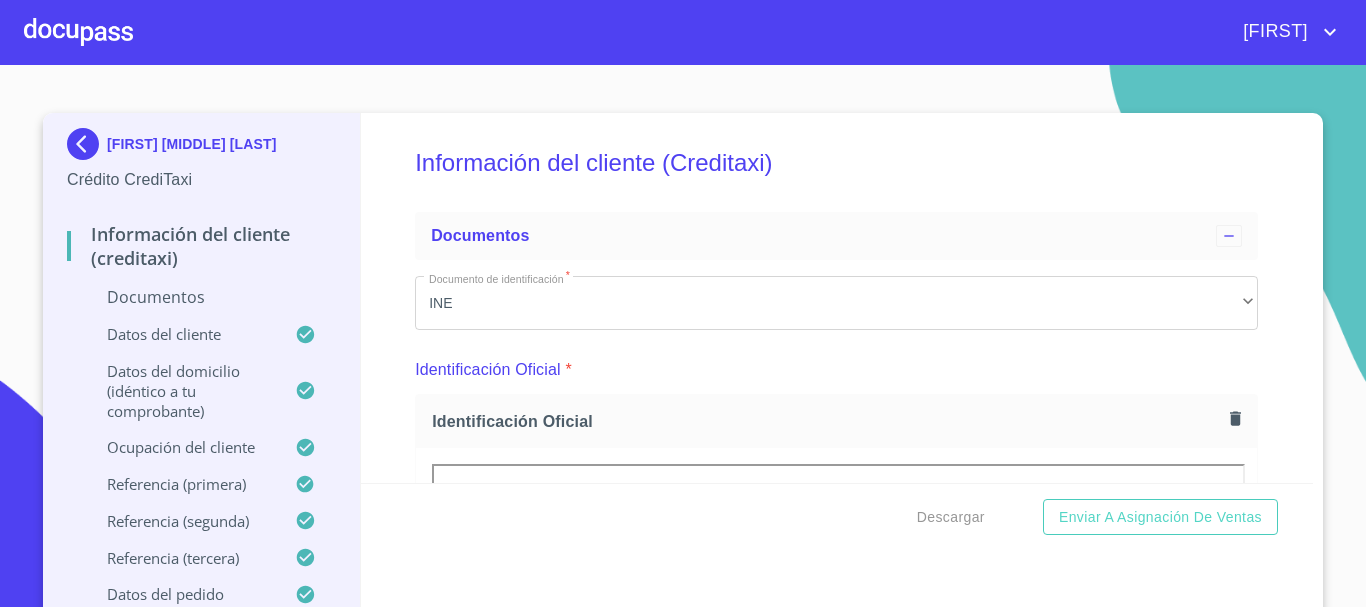 scroll, scrollTop: 0, scrollLeft: 0, axis: both 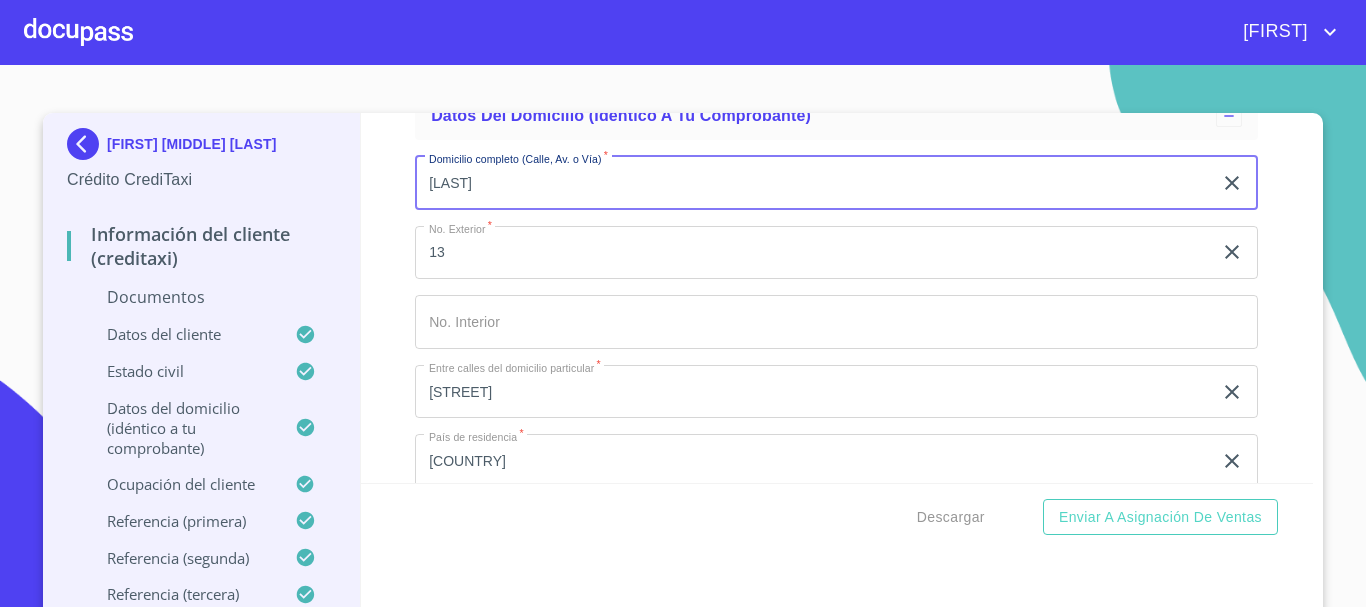 click on "[LAST]" at bounding box center [813, 183] 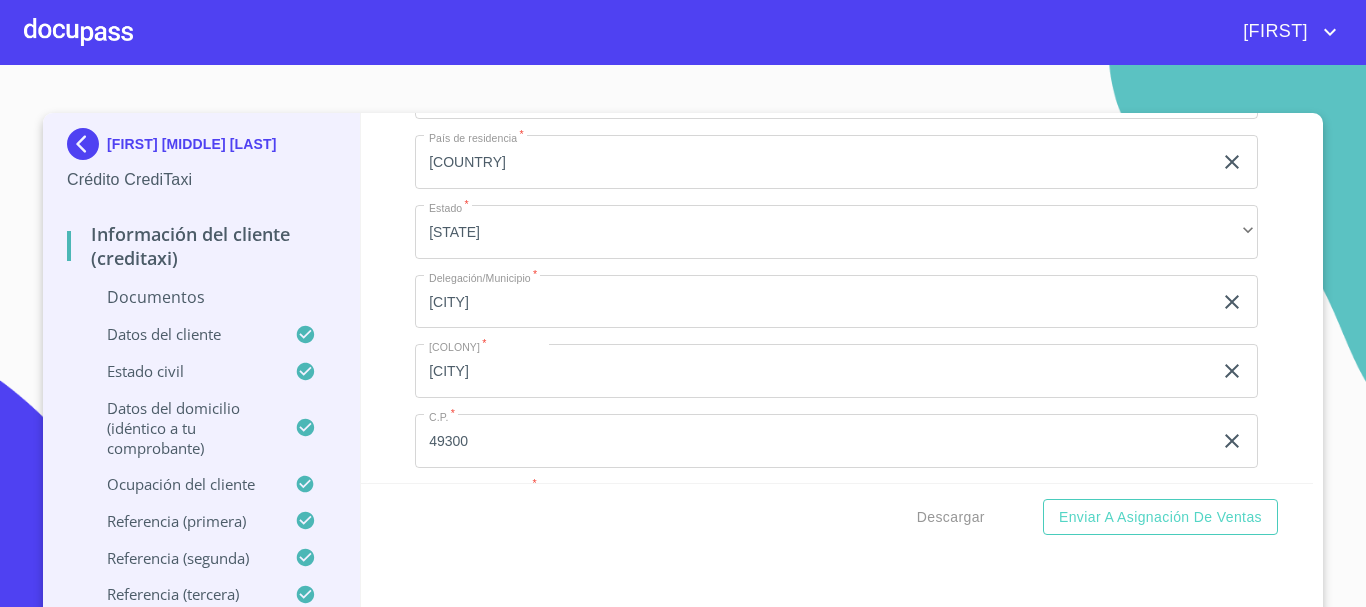scroll, scrollTop: 5200, scrollLeft: 0, axis: vertical 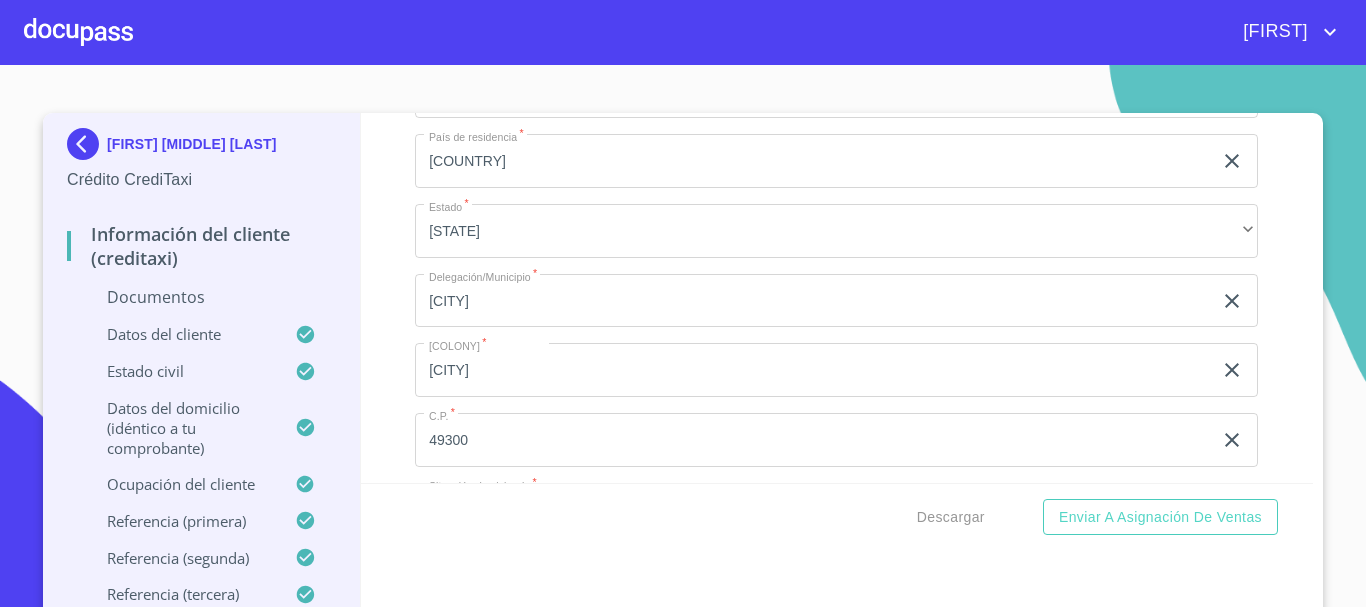 click on "[CITY]" at bounding box center (813, -1252) 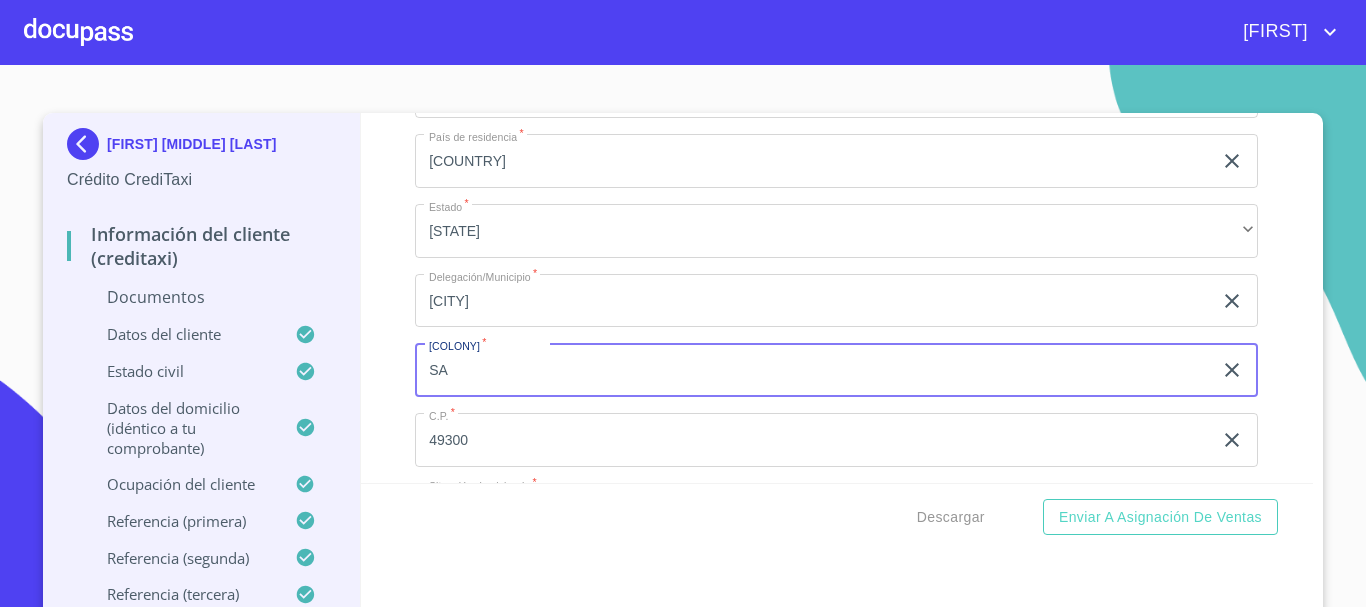 type on "S" 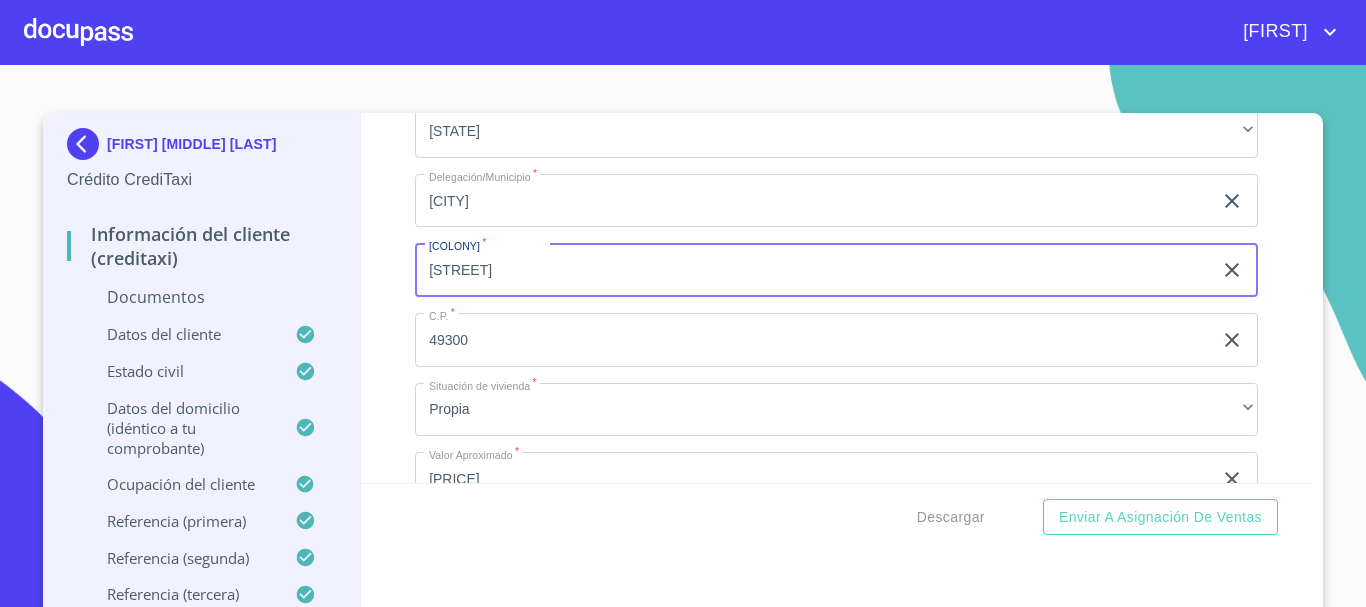 scroll, scrollTop: 5000, scrollLeft: 0, axis: vertical 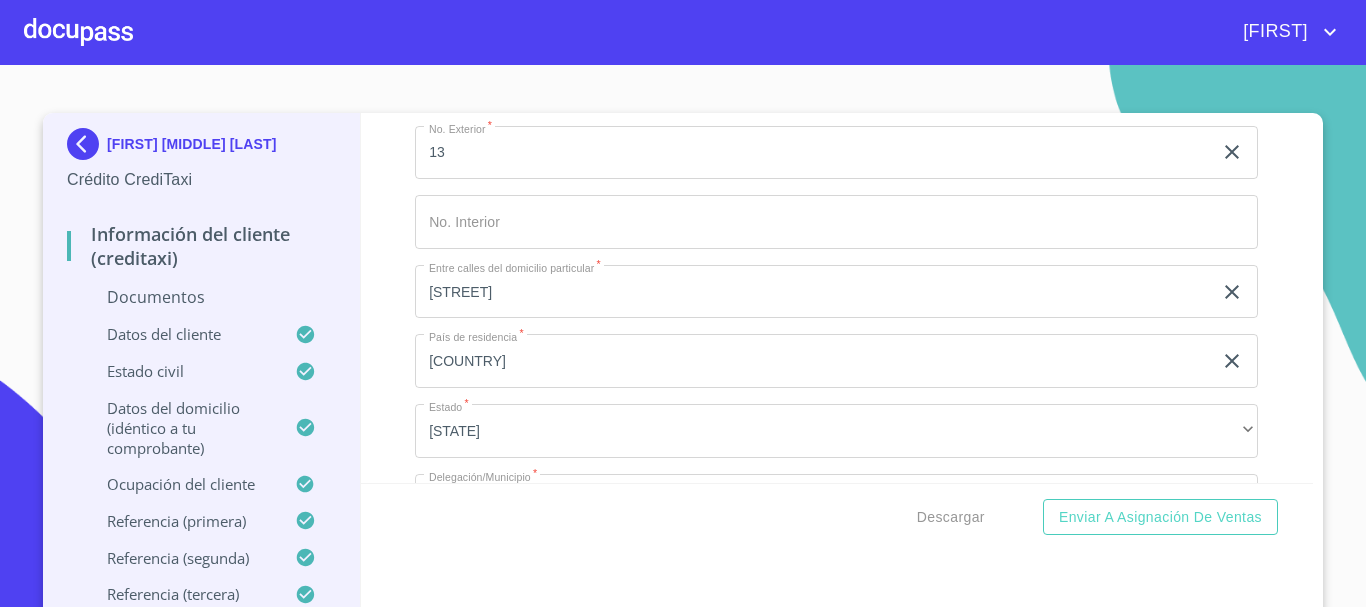 type on "[STREET]" 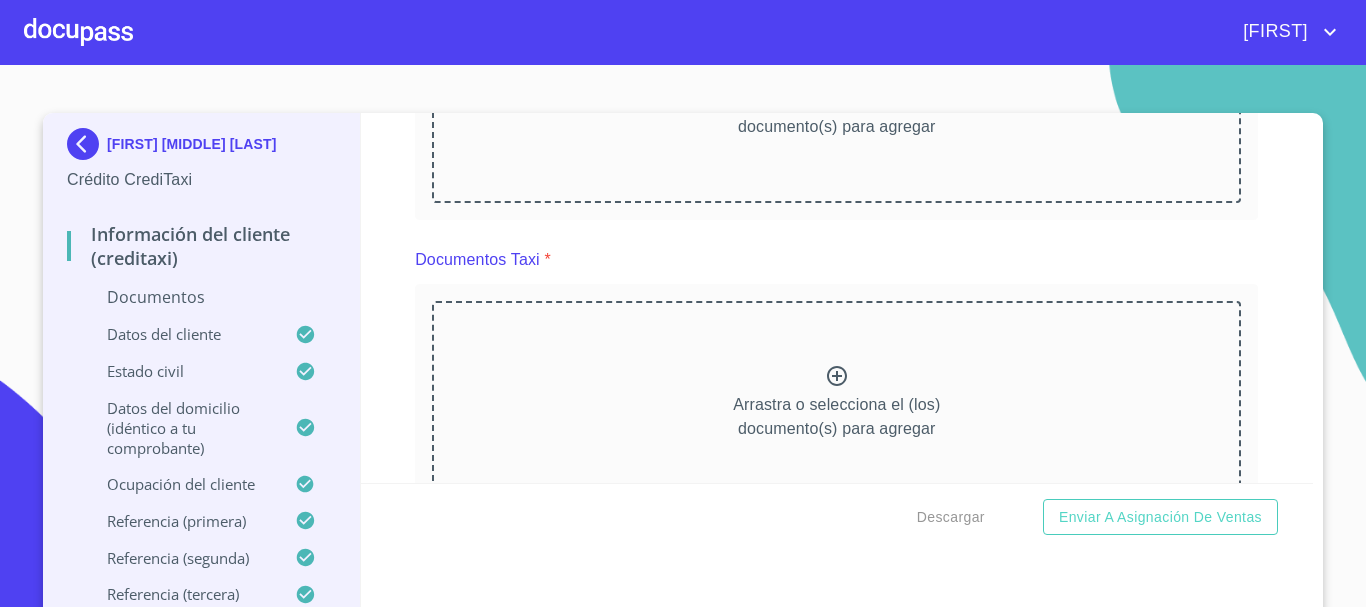 scroll, scrollTop: 1300, scrollLeft: 0, axis: vertical 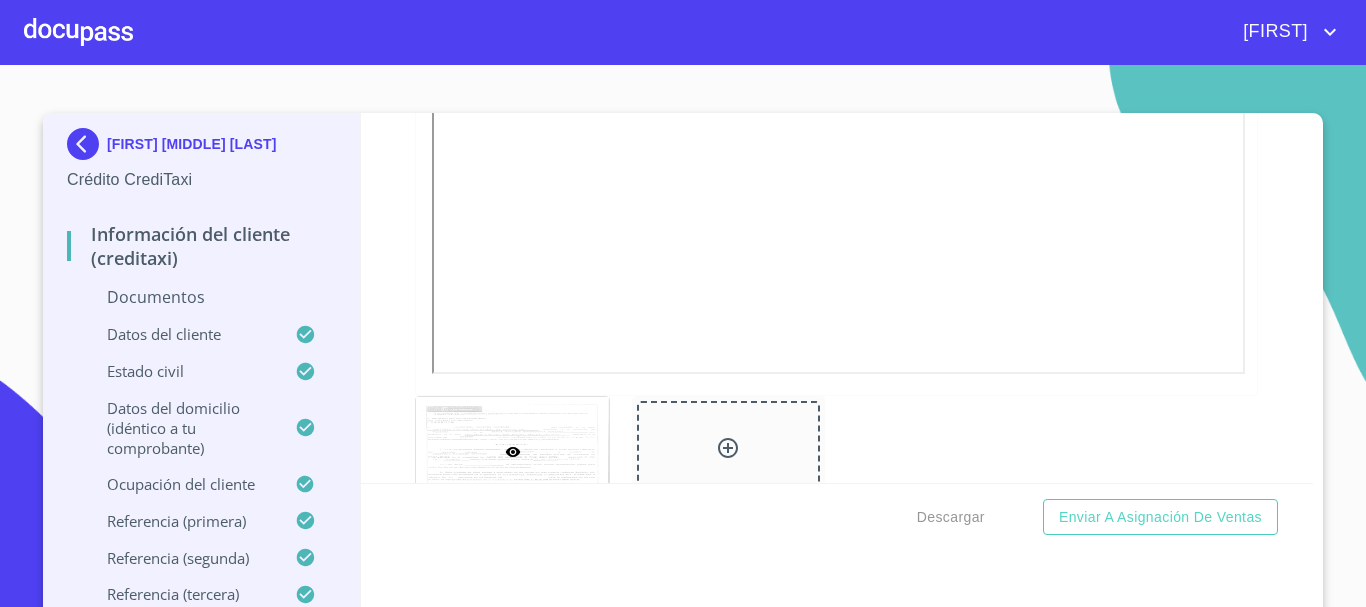 drag, startPoint x: 1268, startPoint y: 180, endPoint x: 1222, endPoint y: 226, distance: 65.053825 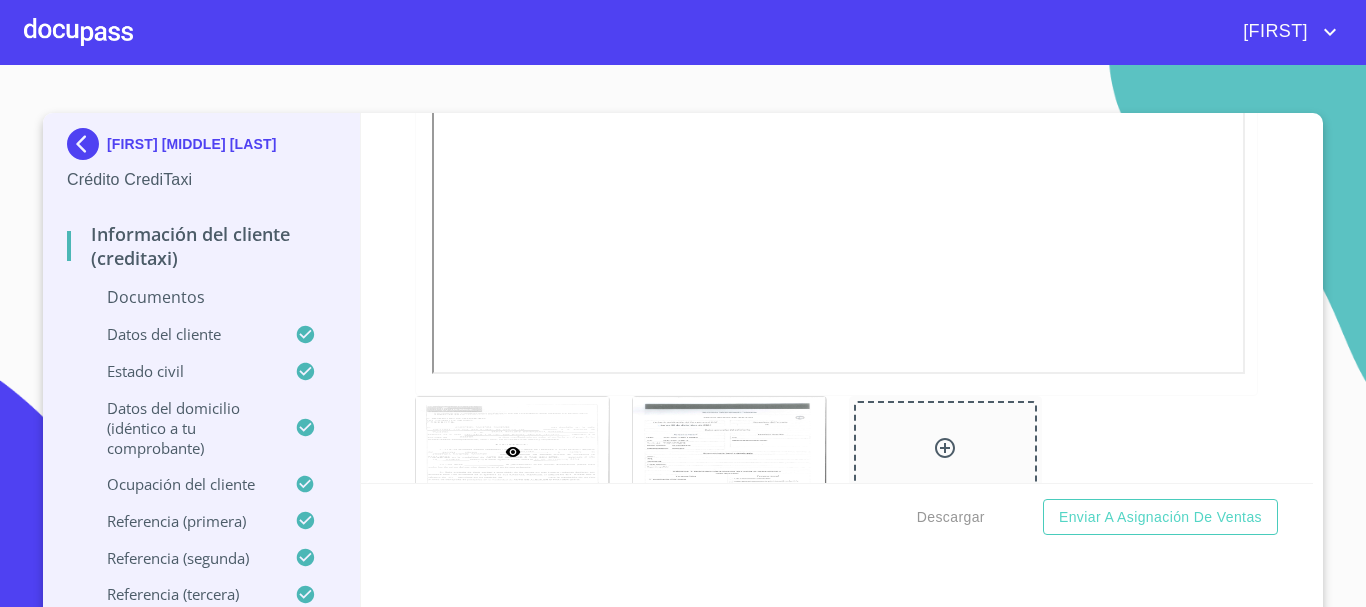 scroll, scrollTop: 1555, scrollLeft: 0, axis: vertical 